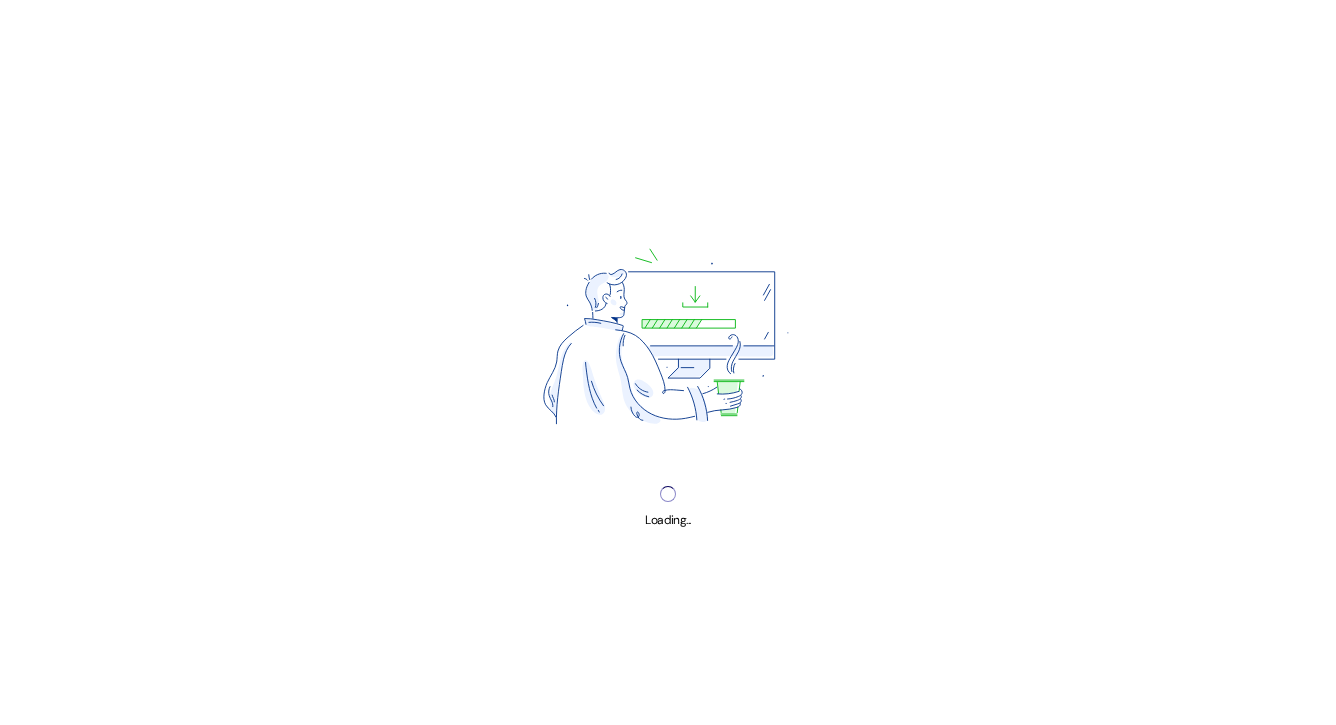 scroll, scrollTop: 0, scrollLeft: 0, axis: both 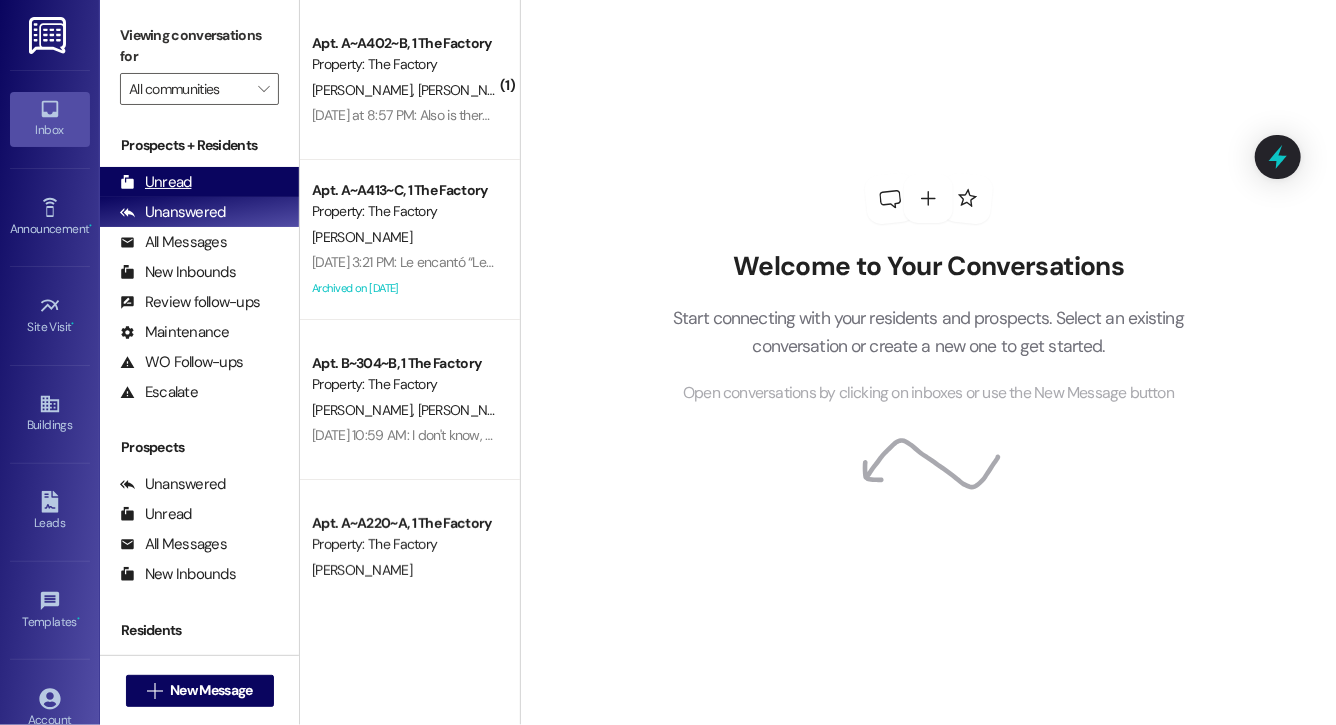 click on "Unread" at bounding box center (156, 182) 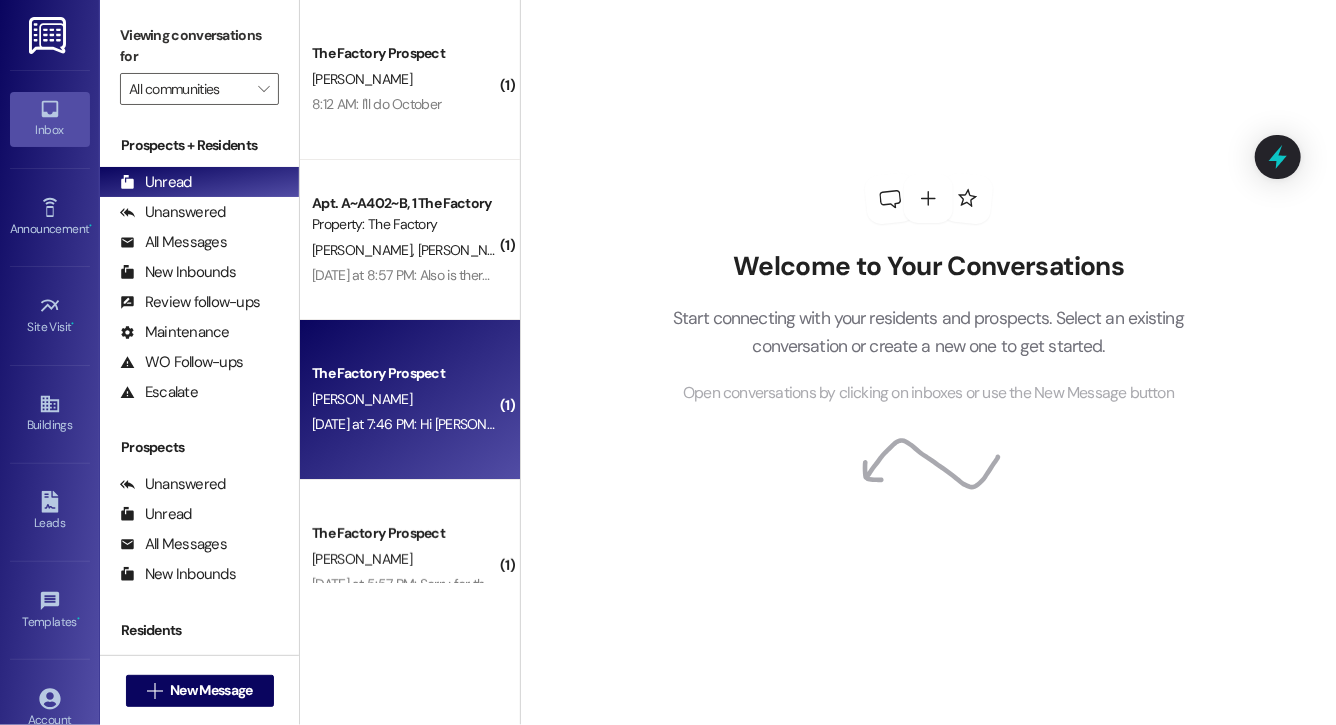 scroll, scrollTop: 376, scrollLeft: 0, axis: vertical 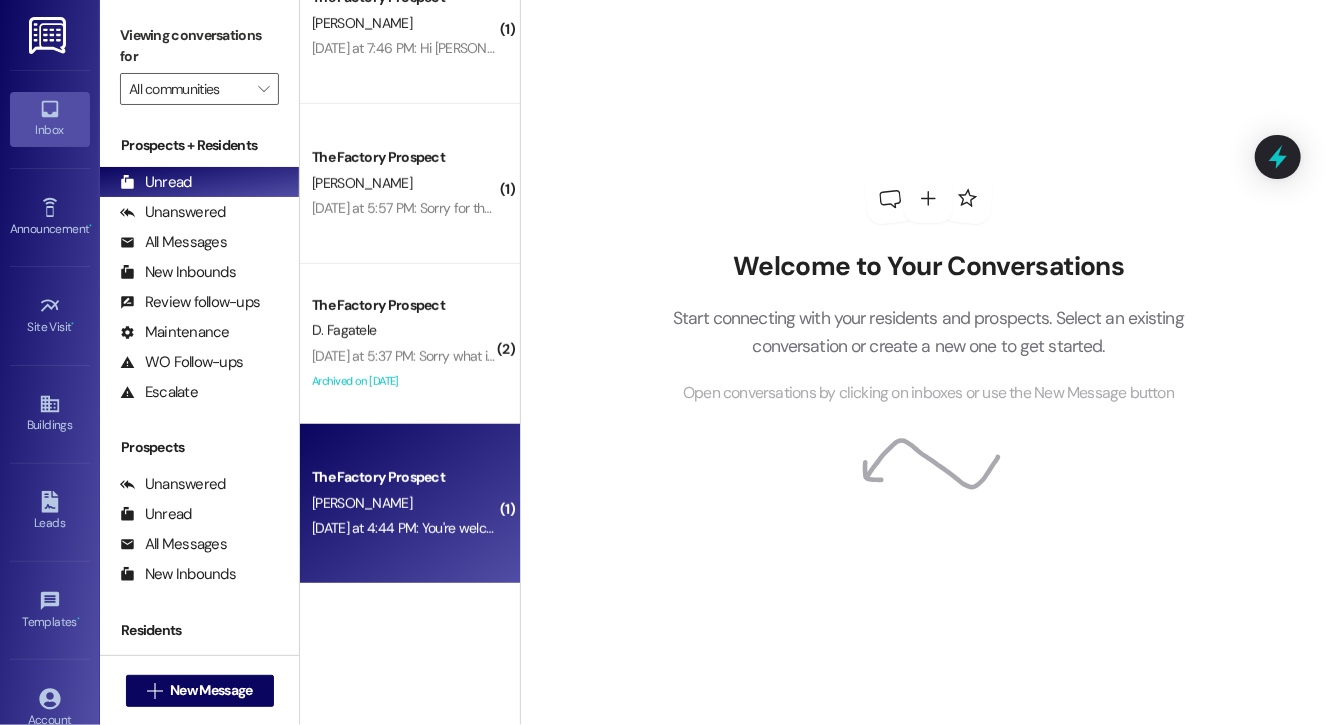 click on "The Factory Prospect" at bounding box center [404, 477] 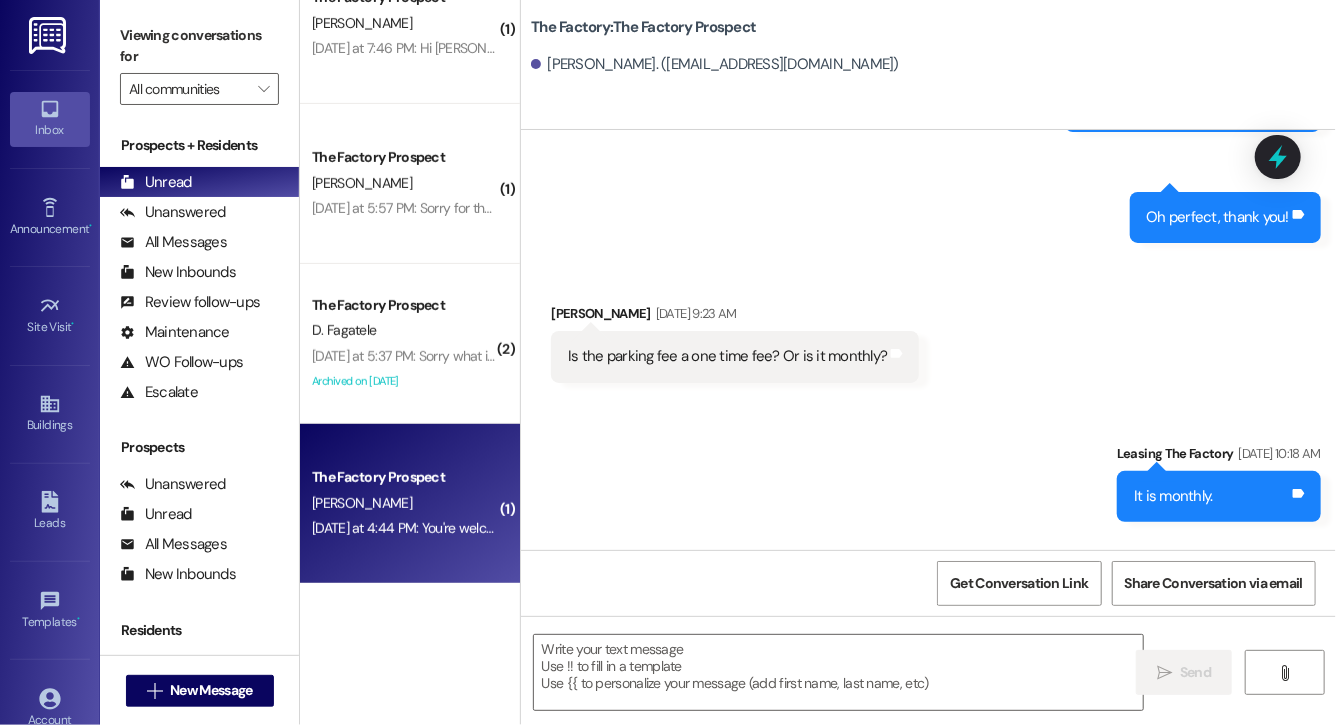 scroll, scrollTop: 4810, scrollLeft: 0, axis: vertical 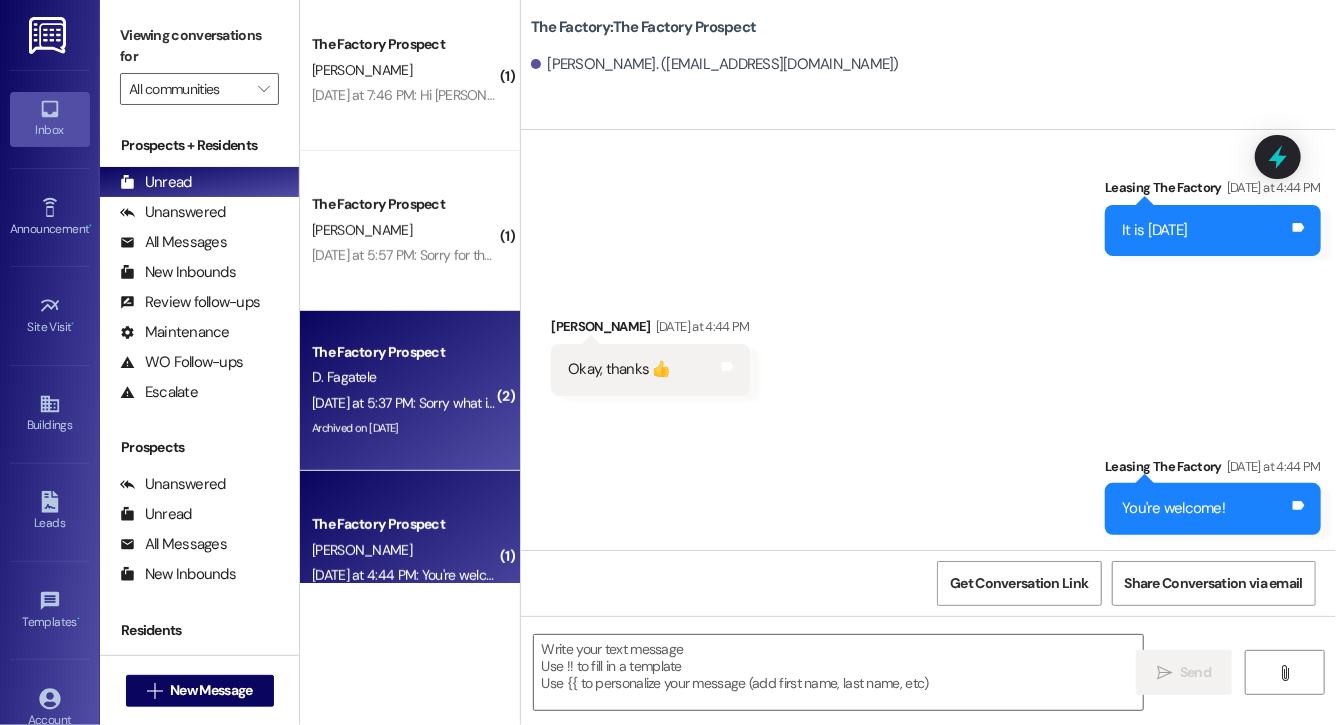 click on "[DATE] at 5:57 PM: Sorry for the late response. I've signed the lease on the resident portal [DATE] at 5:57 PM: Sorry for the late response. I've signed the lease on the resident portal" at bounding box center [404, 255] 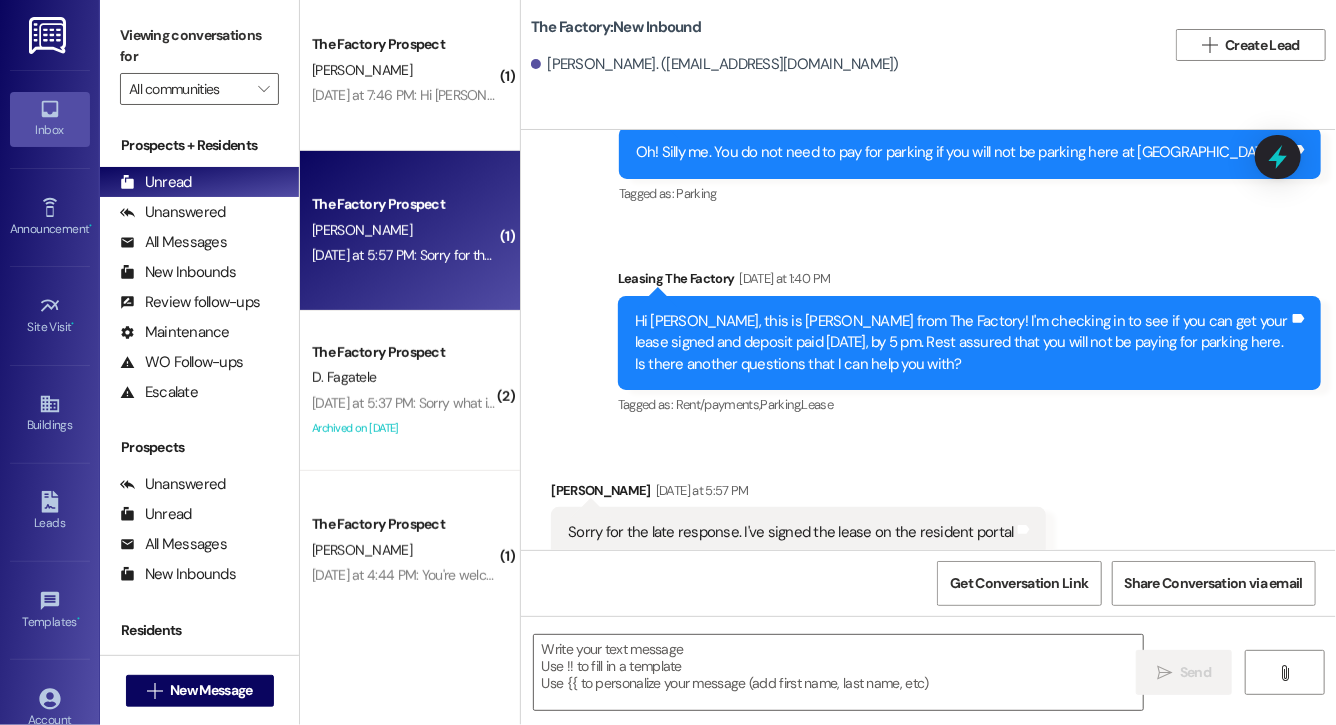 scroll, scrollTop: 1883, scrollLeft: 0, axis: vertical 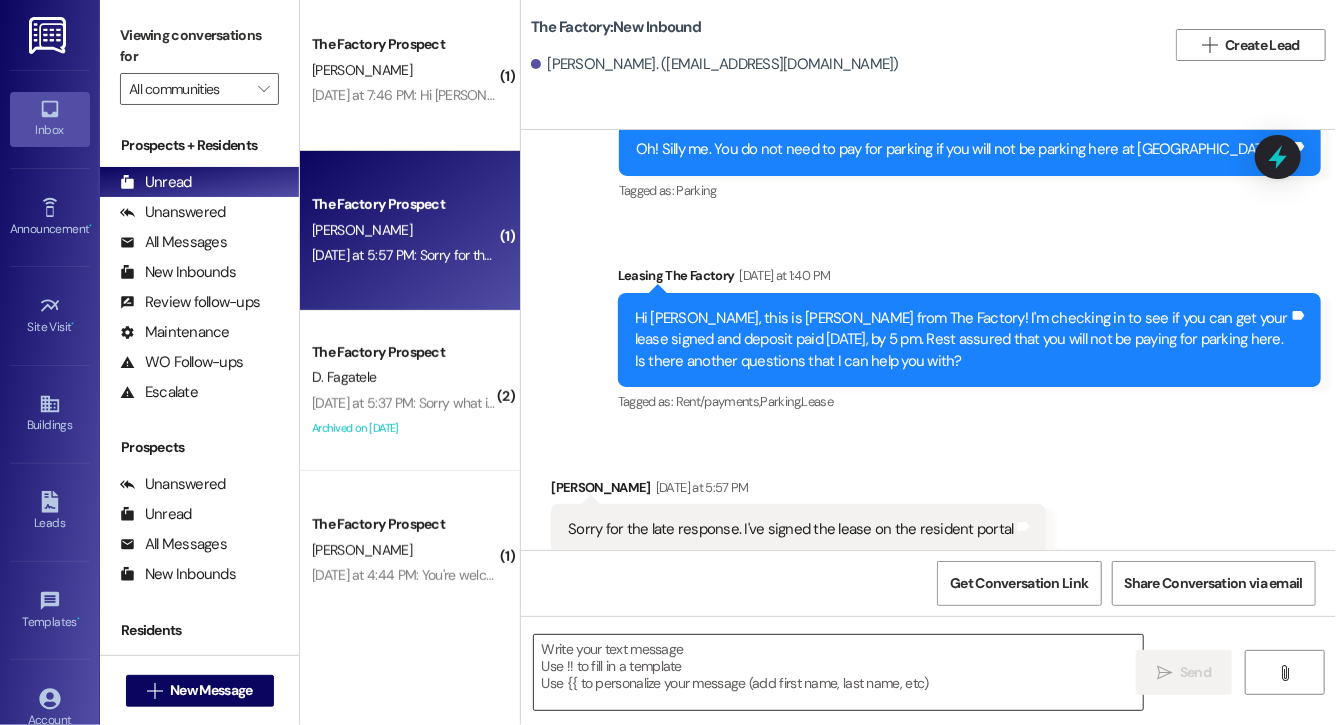 click at bounding box center [838, 672] 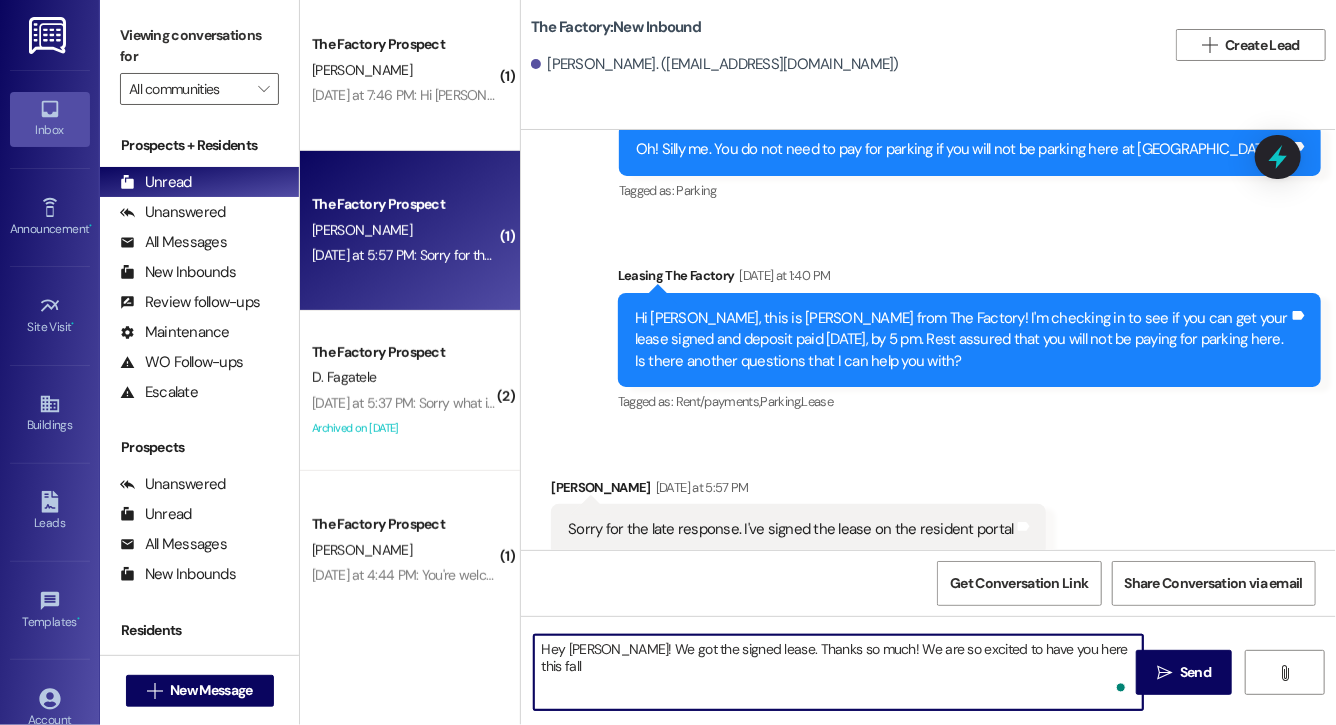 type on "Hey [PERSON_NAME]! We got the signed lease. Thanks so much! We are so excited to have you here this fall!" 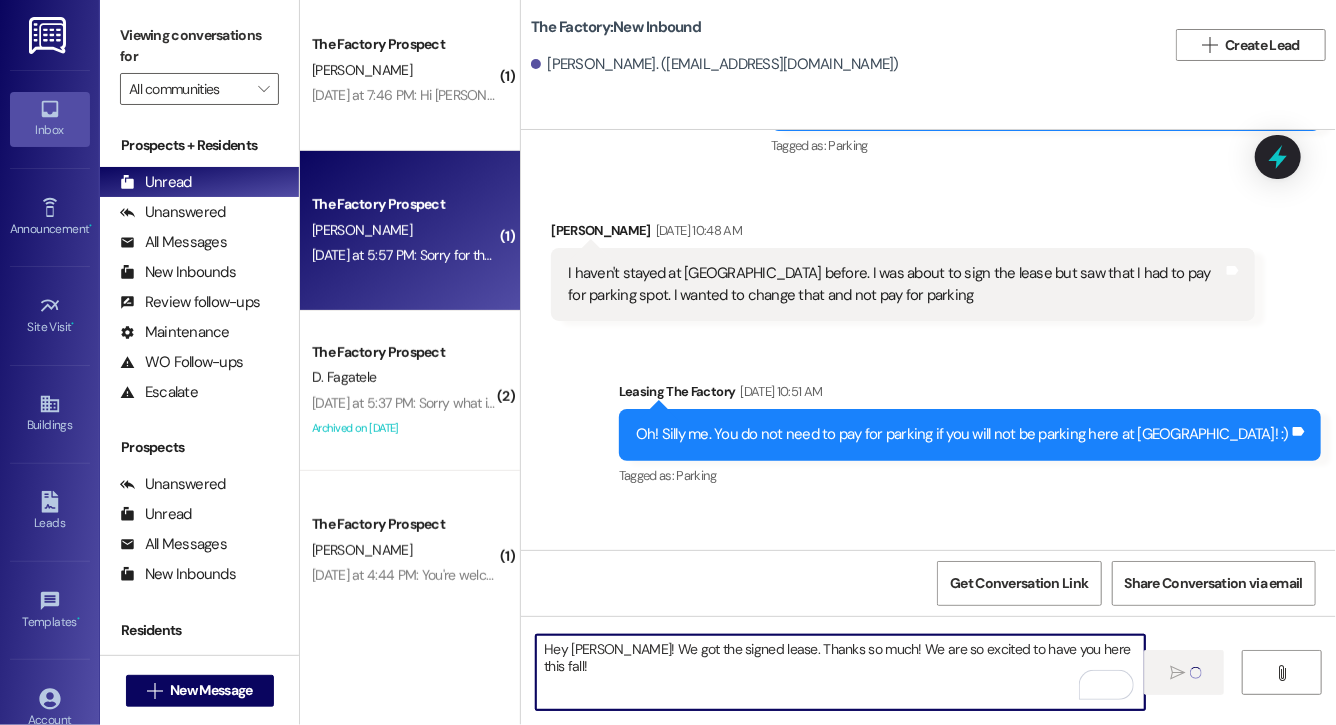 scroll, scrollTop: 1883, scrollLeft: 0, axis: vertical 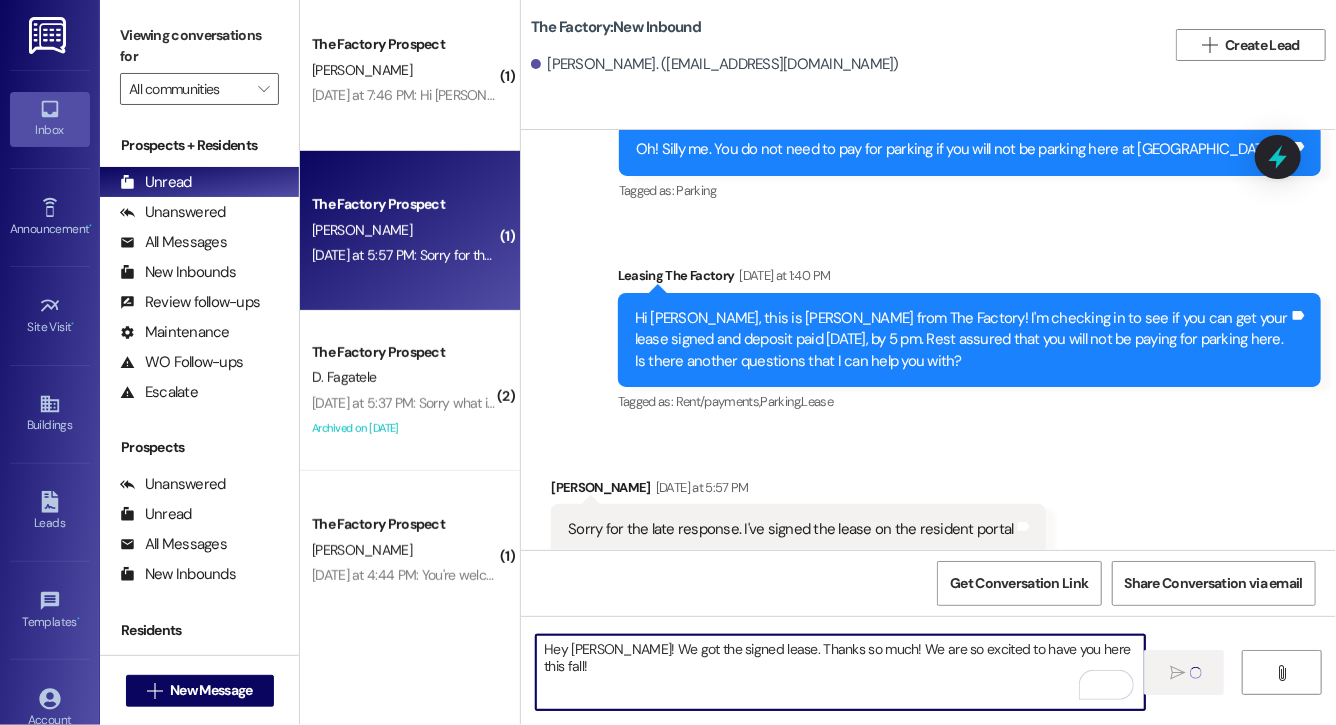 type 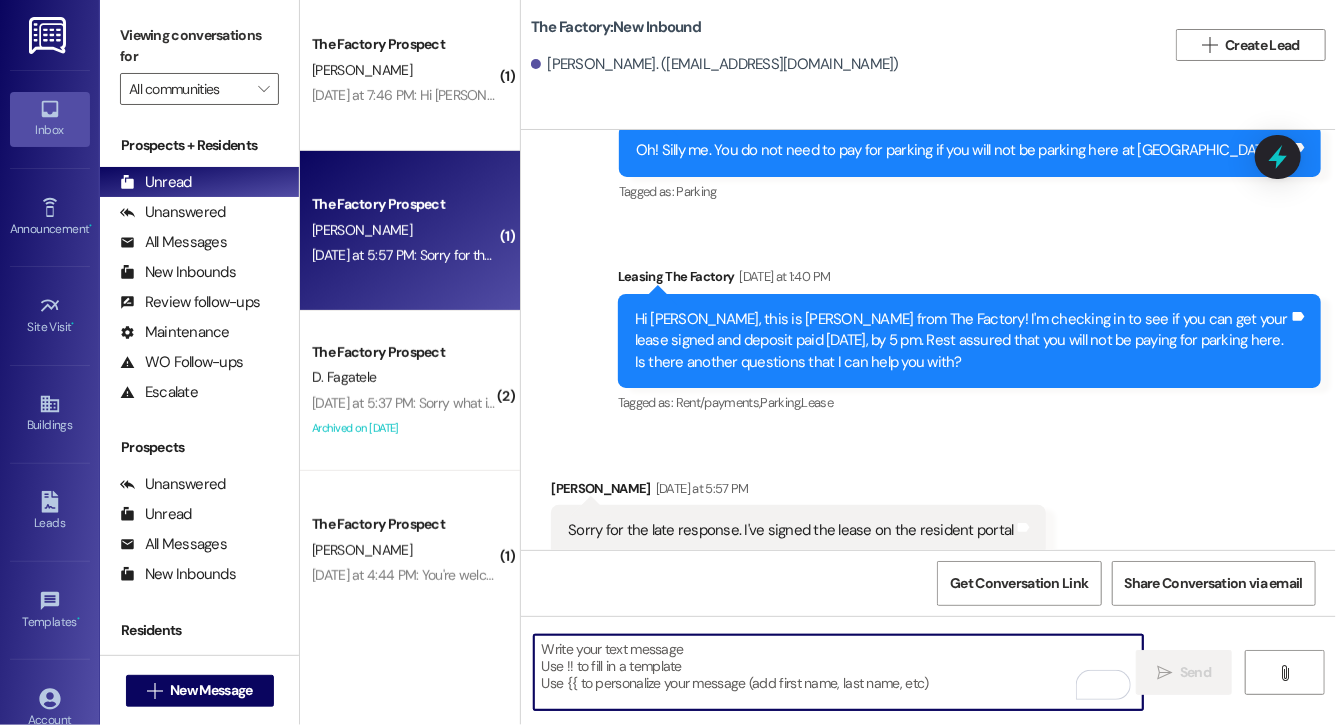 scroll, scrollTop: 2022, scrollLeft: 0, axis: vertical 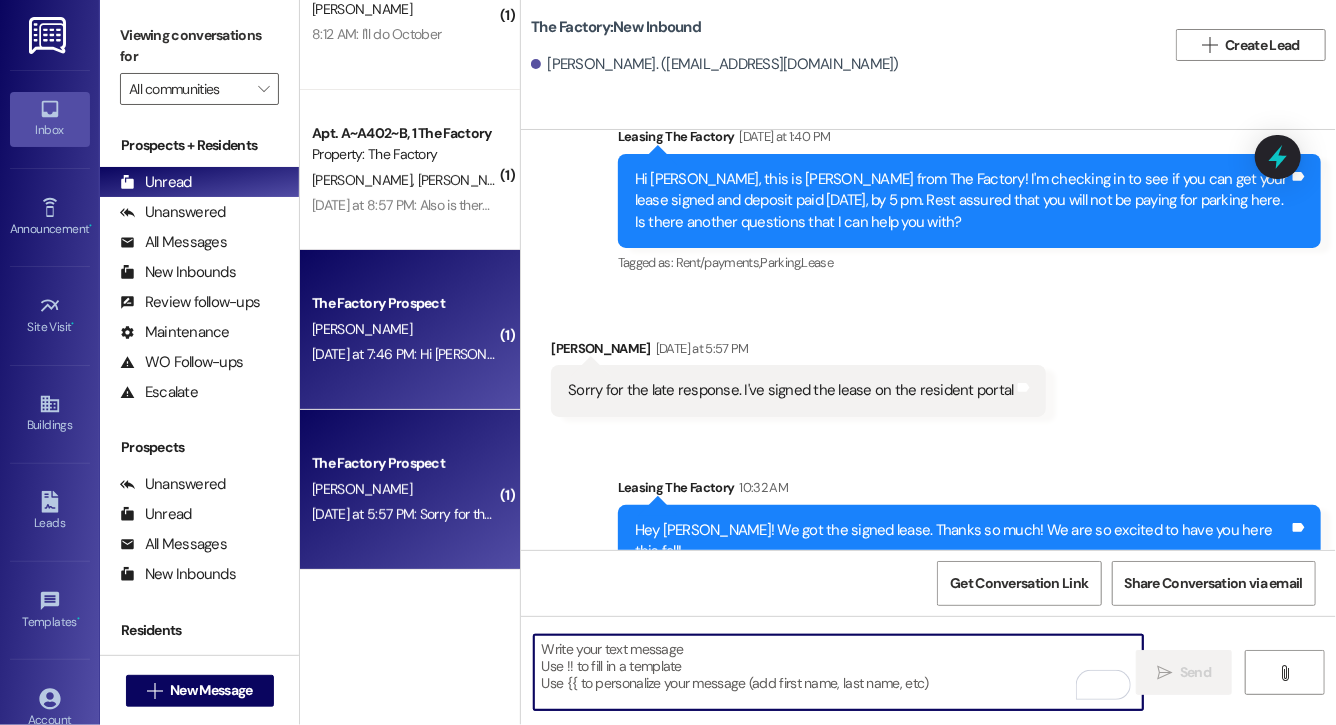 click on "[PERSON_NAME]" at bounding box center [404, 329] 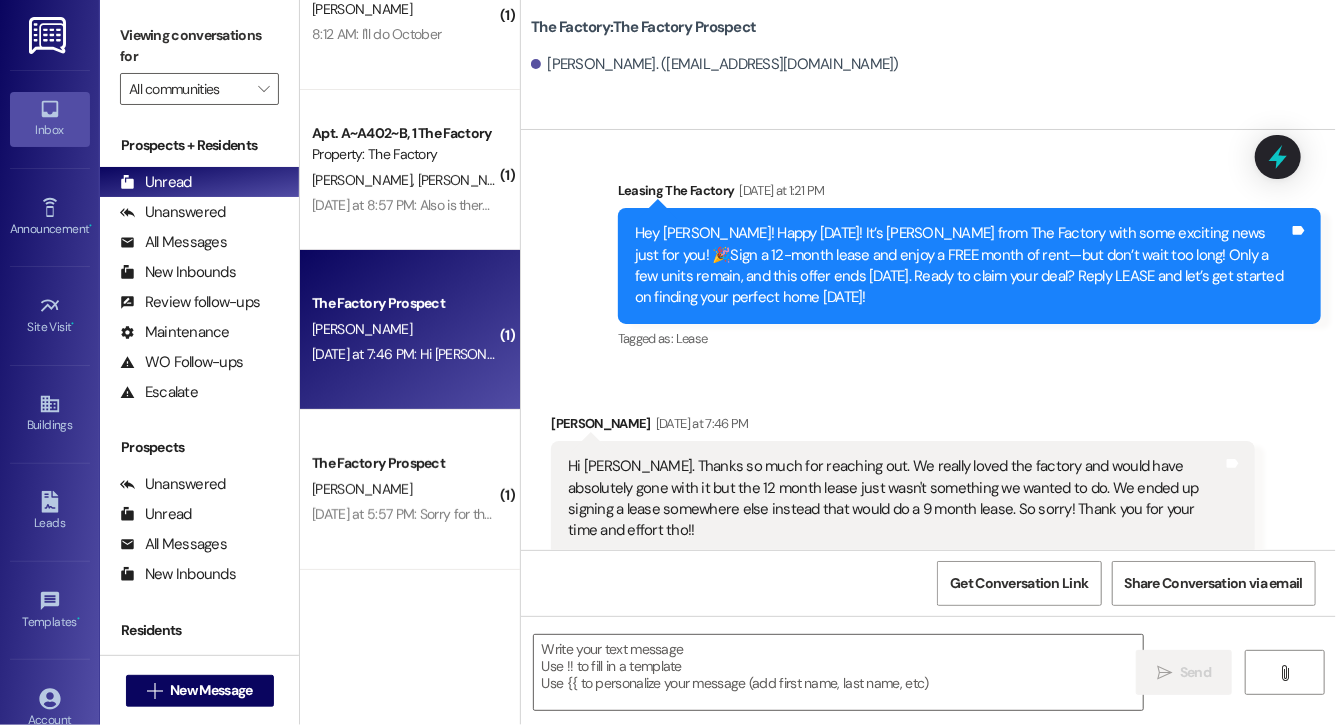scroll, scrollTop: 660, scrollLeft: 0, axis: vertical 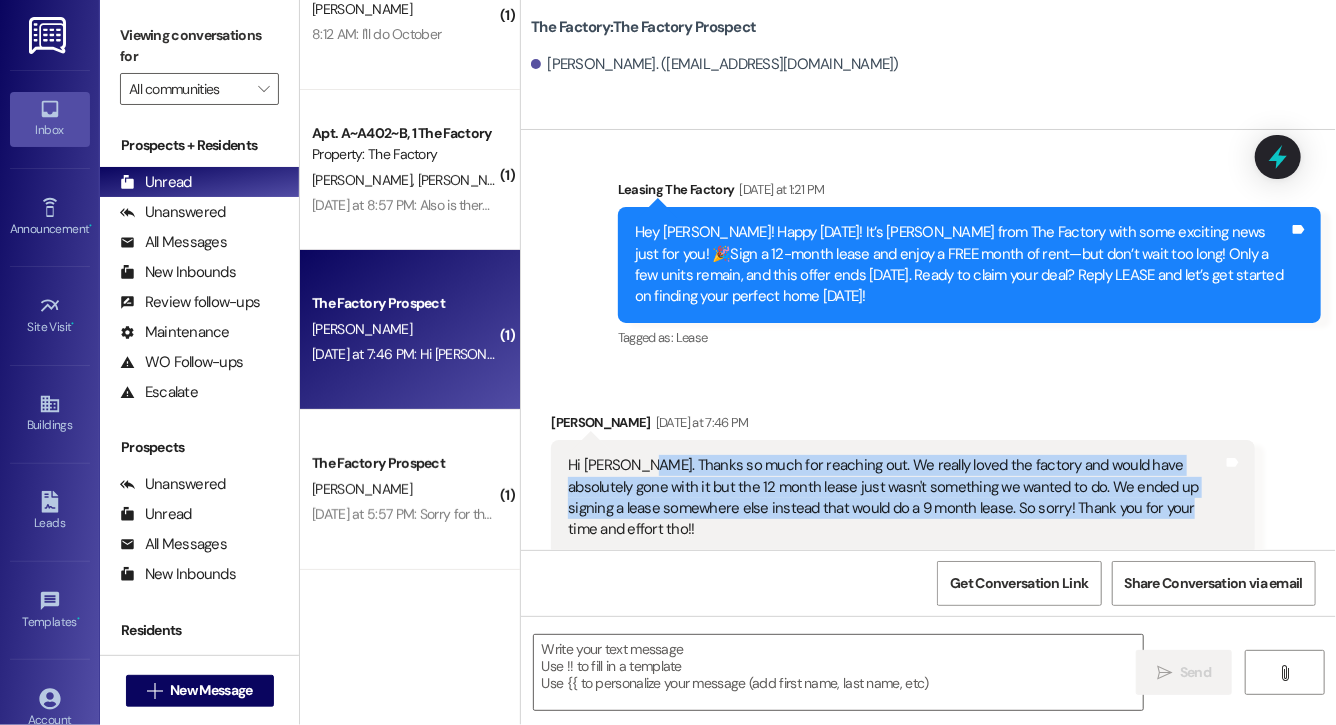 drag, startPoint x: 645, startPoint y: 463, endPoint x: 1136, endPoint y: 508, distance: 493.0578 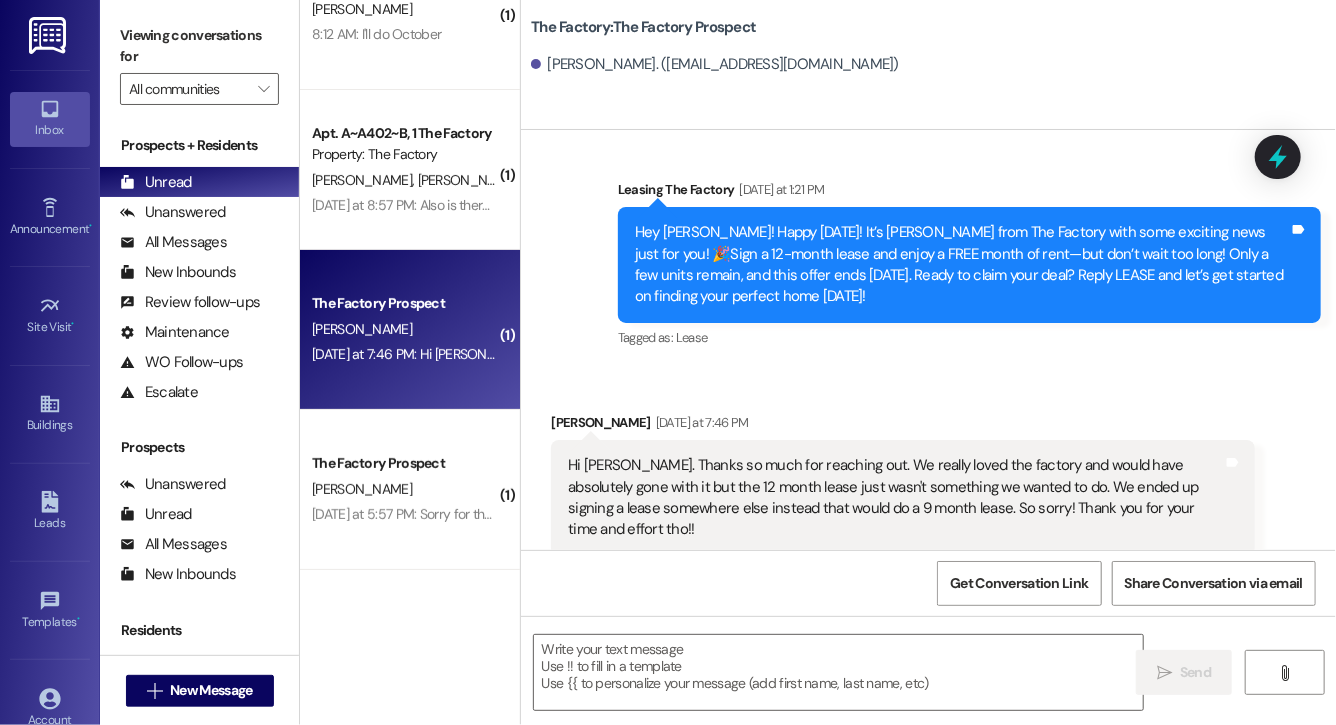 click on "Hi [PERSON_NAME]. Thanks so much for reaching out. We really loved the factory and would have absolutely gone with it but the 12 month lease just wasn't something we wanted to do. We ended up signing a lease somewhere else instead that would do a 9 month lease. So sorry!  Thank you for your time and effort tho!!" at bounding box center [895, 498] 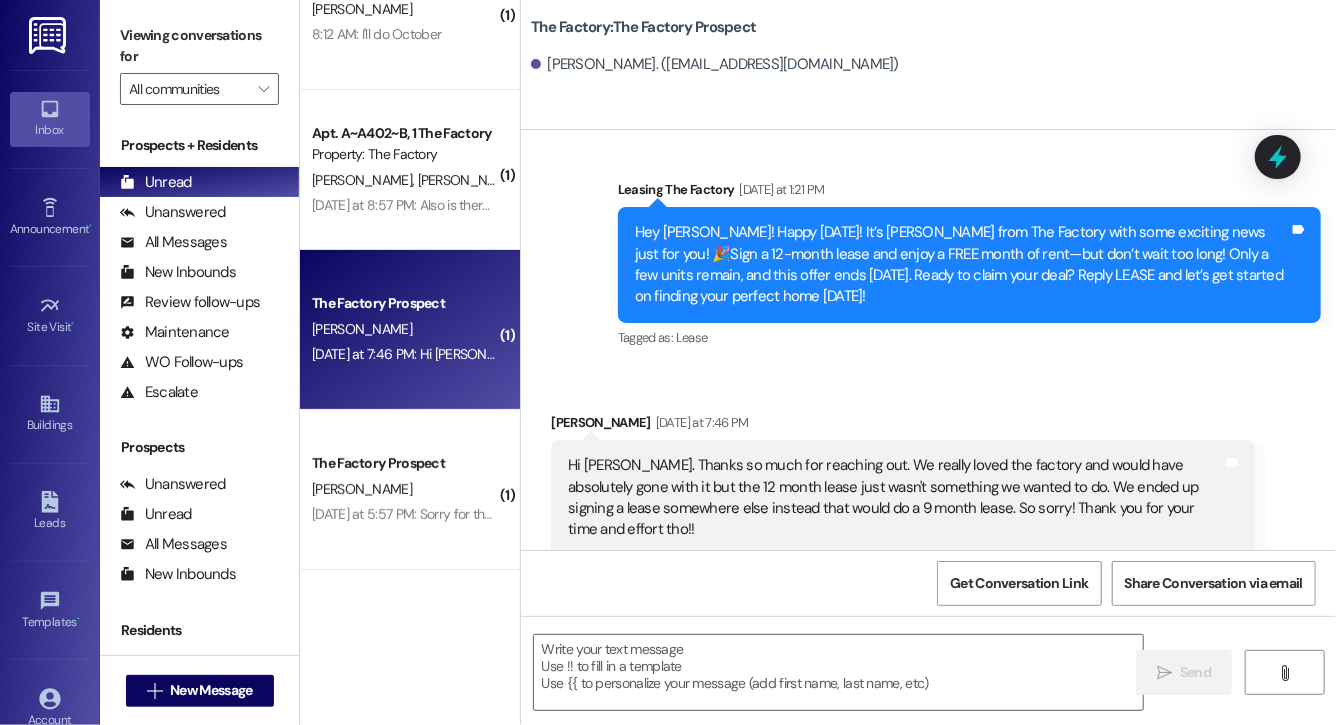 click on "[PERSON_NAME] [DATE] at 7:46 PM" at bounding box center (902, 426) 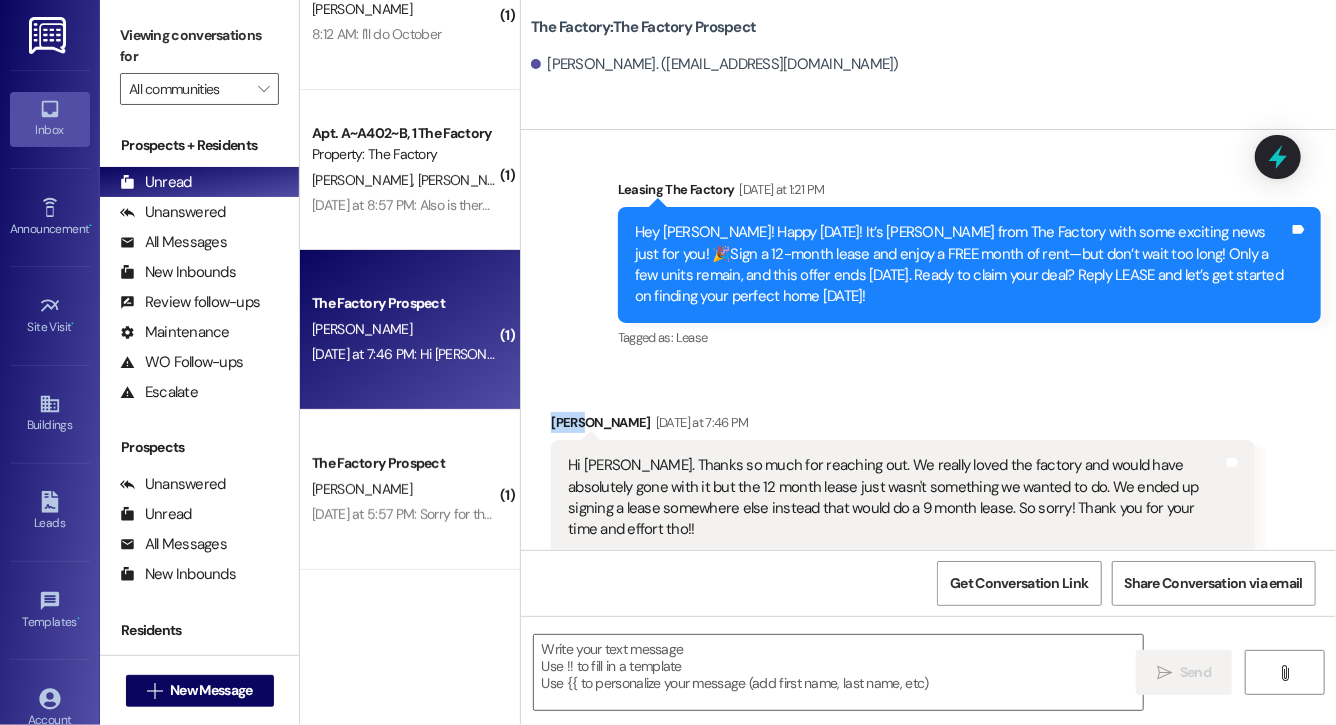 click on "[PERSON_NAME] [DATE] at 7:46 PM" at bounding box center (902, 426) 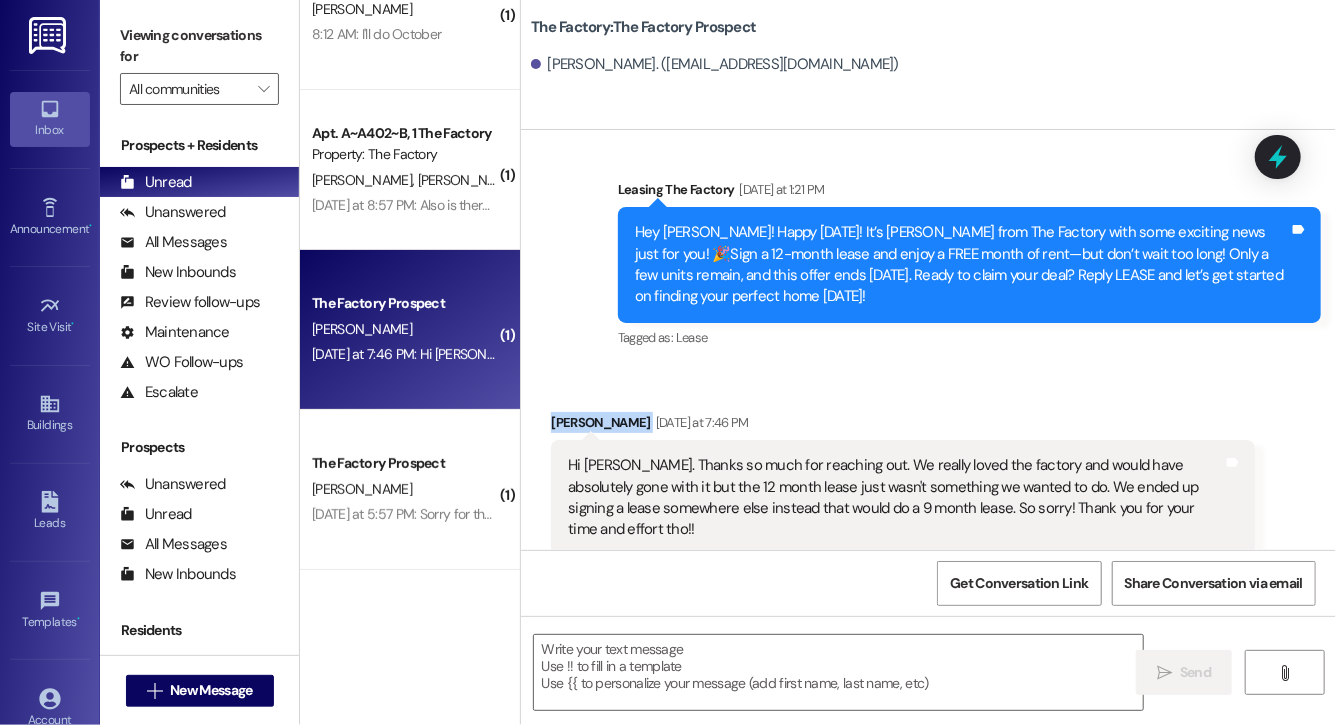 click on "[PERSON_NAME] [DATE] at 7:46 PM" at bounding box center (902, 426) 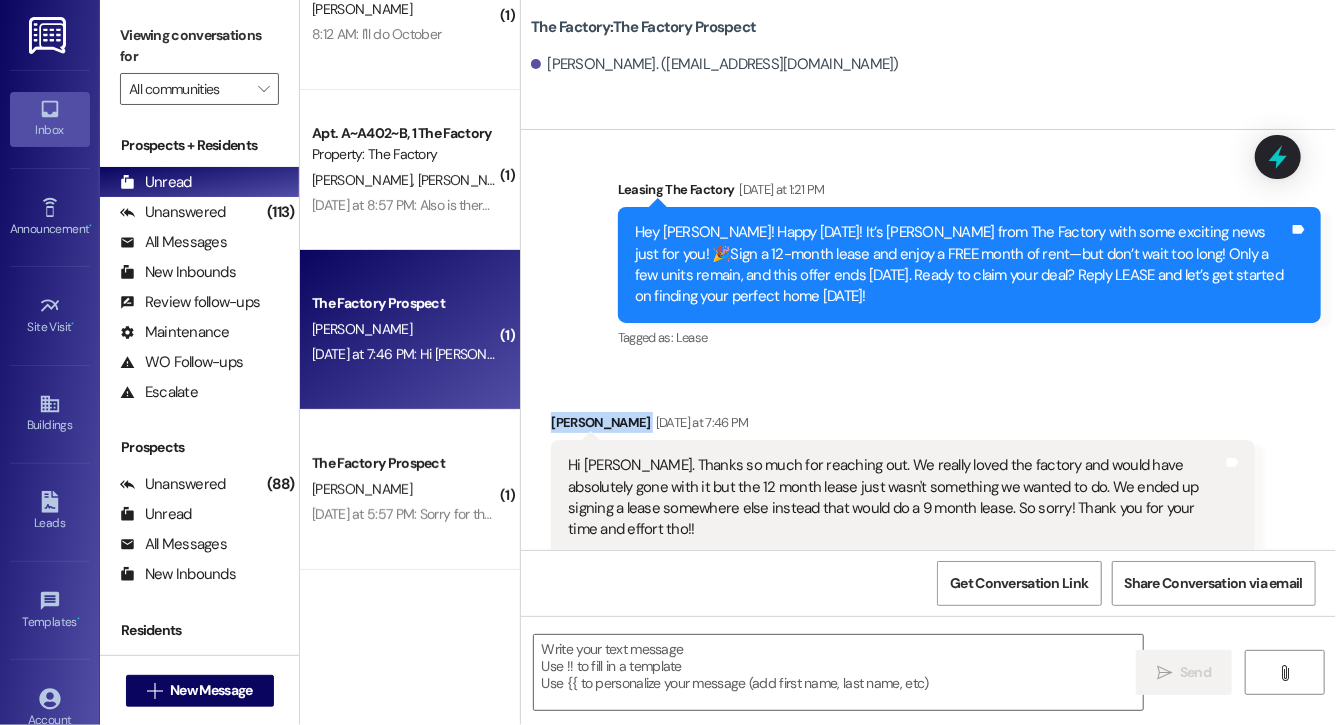 click on "Received via SMS [PERSON_NAME] [DATE] at 7:46 PM Hi [PERSON_NAME]. Thanks so much for reaching out. We really loved the factory and would have absolutely gone with it but the 12 month lease just wasn't something we wanted to do. We ended up signing a lease somewhere else instead that would do a 9 month lease. So sorry!  Thank you for your time and effort tho!! Tags and notes" at bounding box center [902, 484] 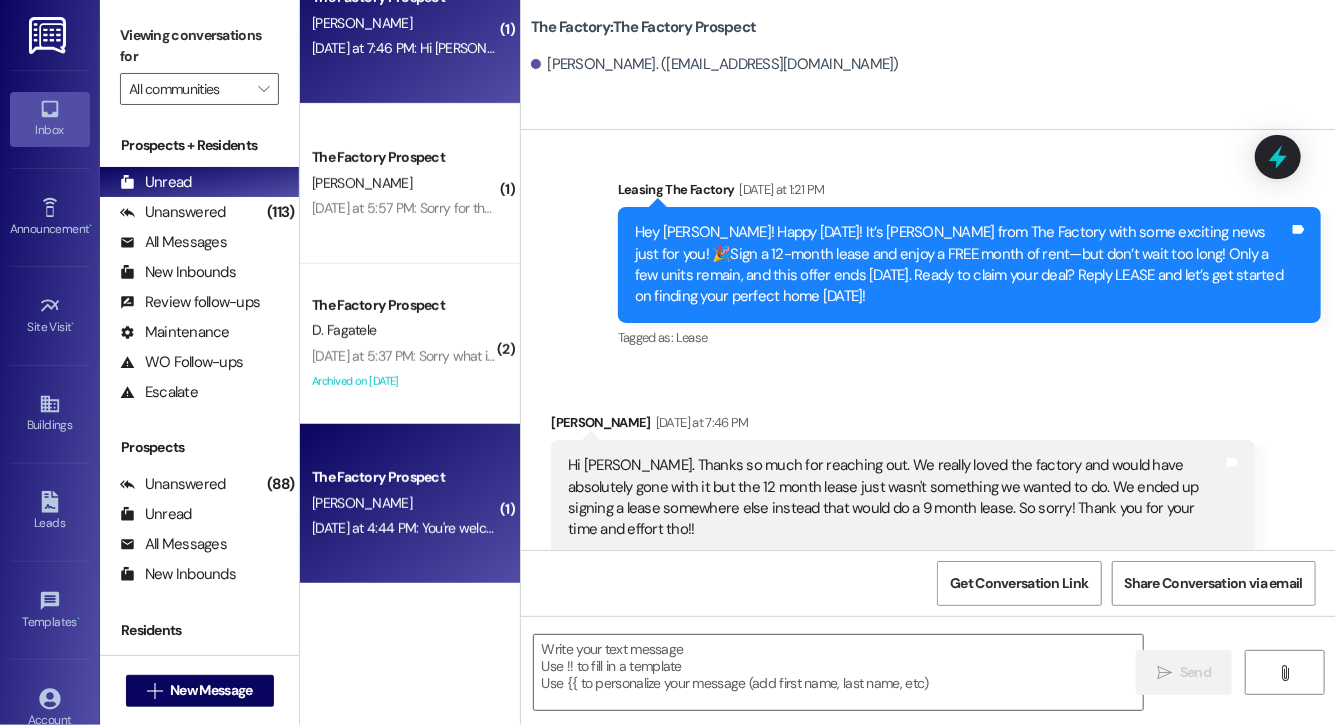 scroll, scrollTop: 0, scrollLeft: 0, axis: both 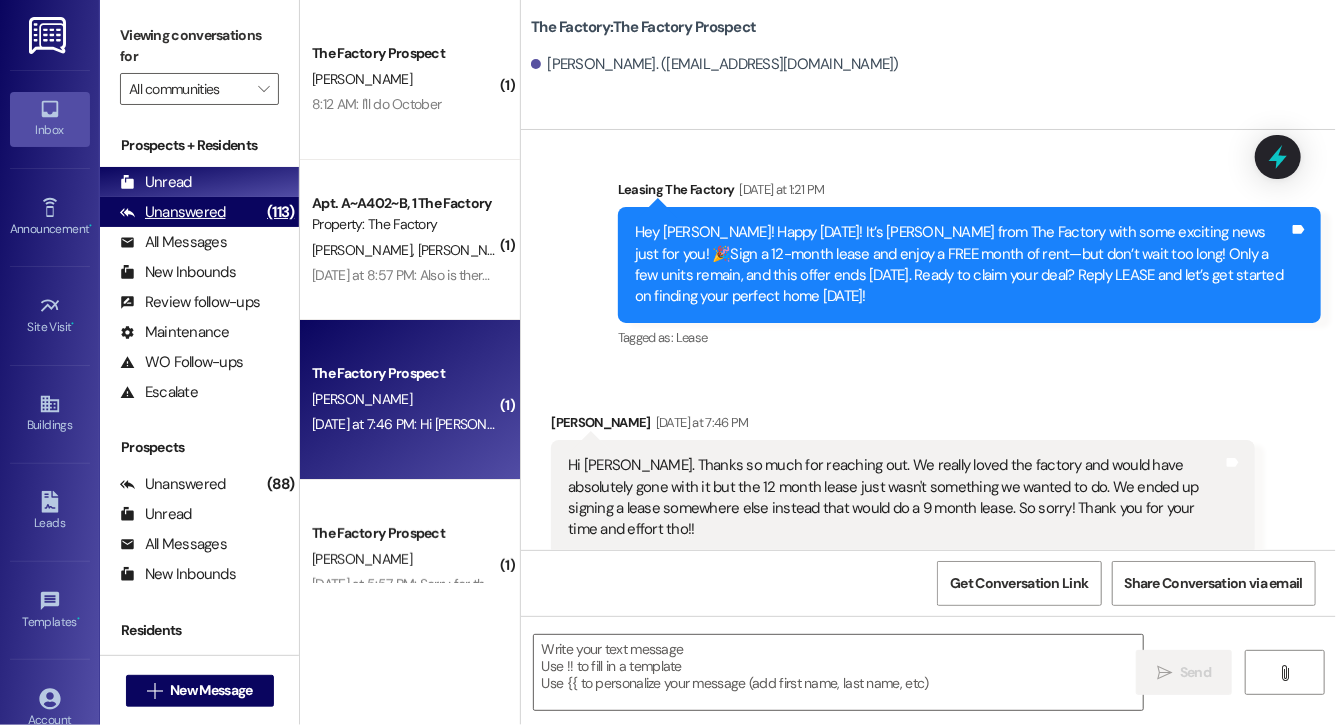 click on "Unanswered" at bounding box center [173, 212] 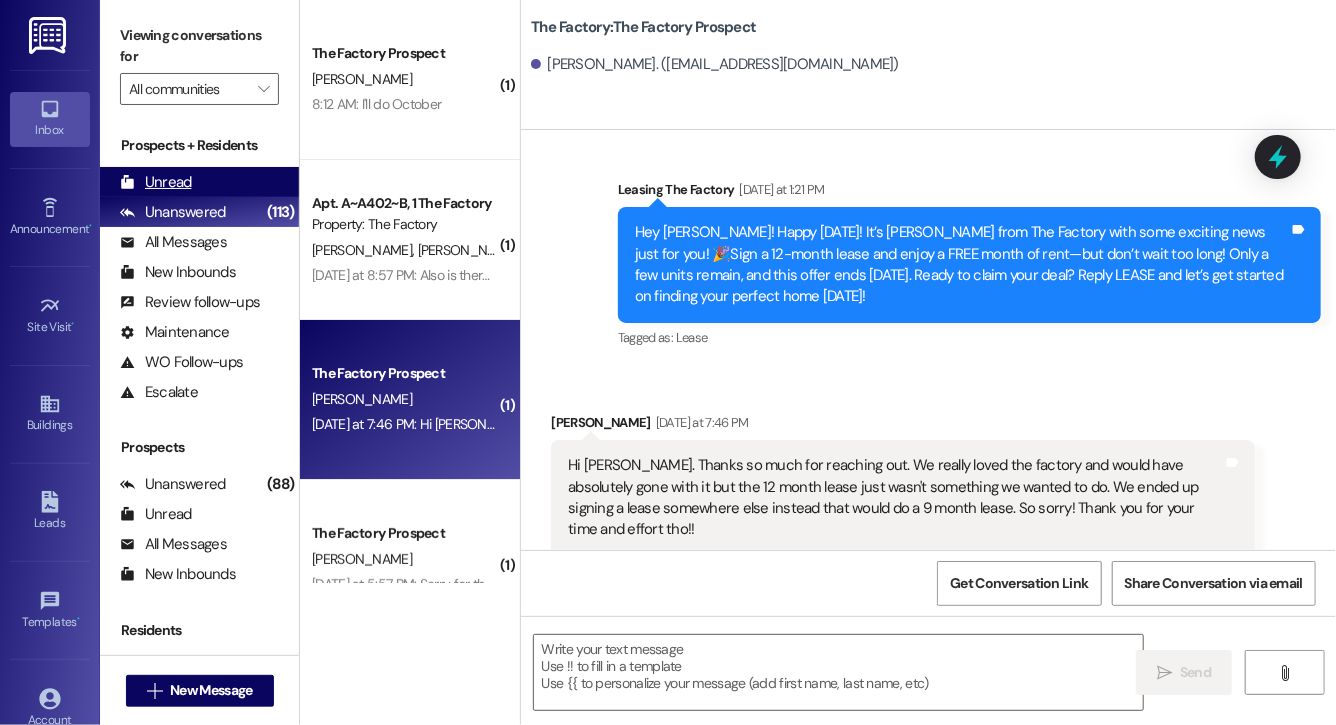 click on "Unread (0)" at bounding box center (199, 182) 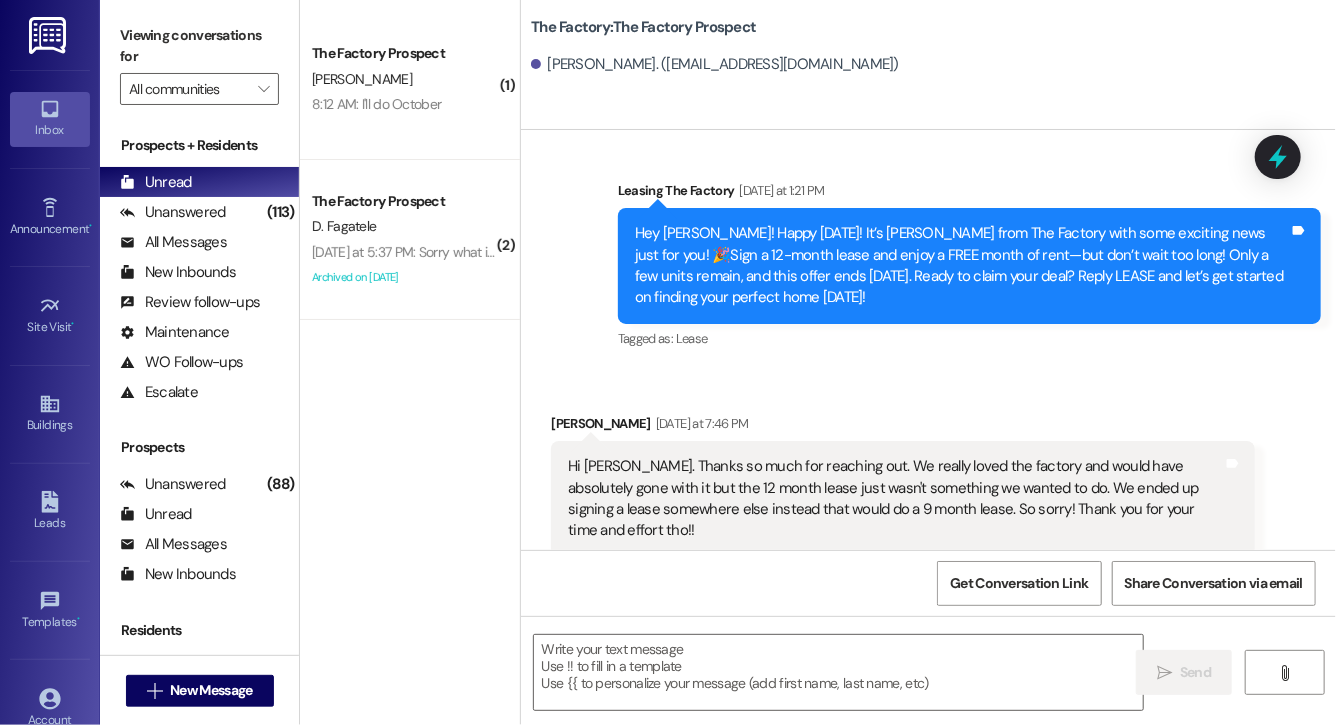 scroll, scrollTop: 660, scrollLeft: 0, axis: vertical 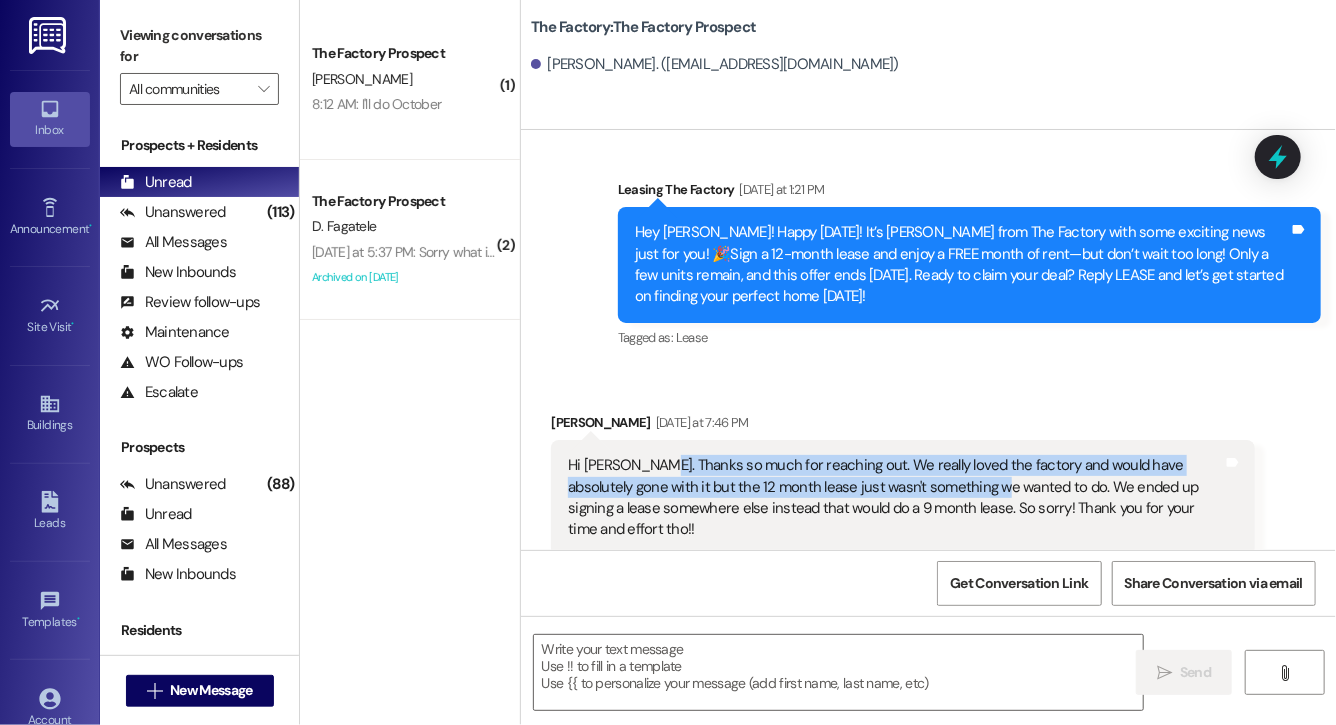 drag, startPoint x: 660, startPoint y: 461, endPoint x: 948, endPoint y: 488, distance: 289.26285 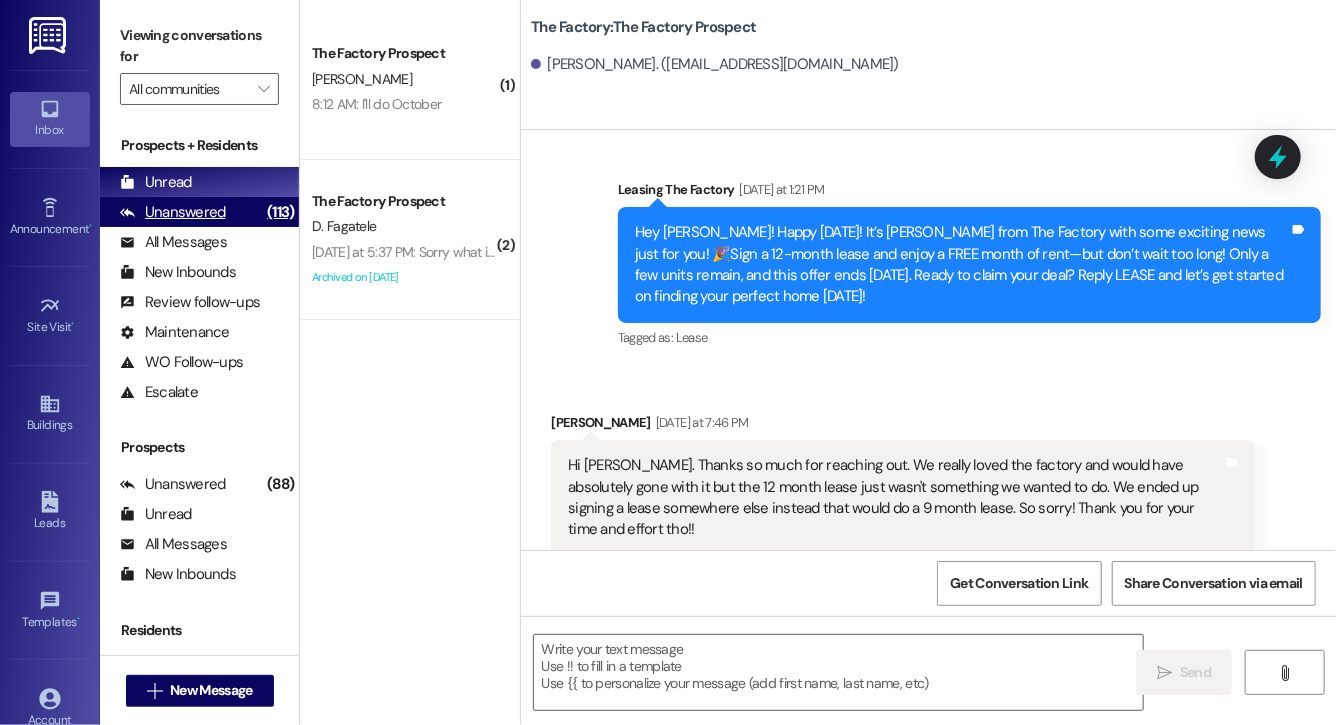 click on "Unanswered" at bounding box center (173, 212) 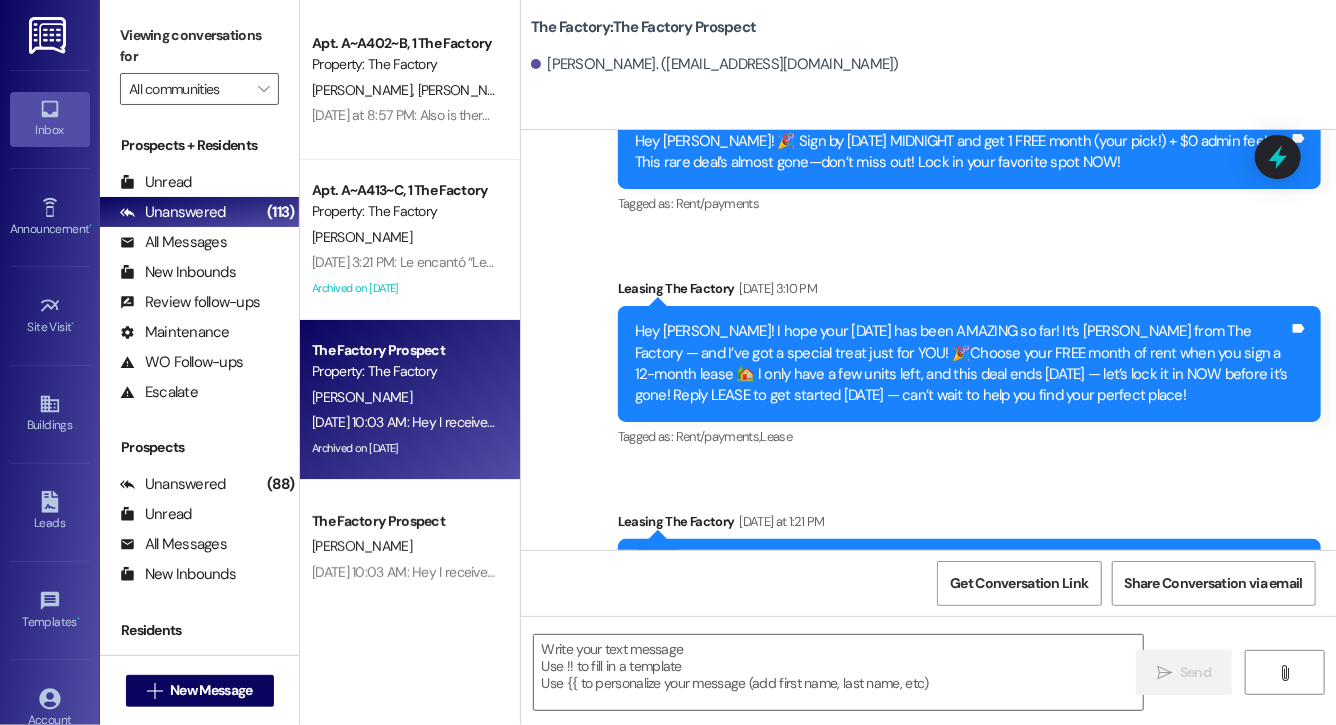 scroll, scrollTop: 520, scrollLeft: 0, axis: vertical 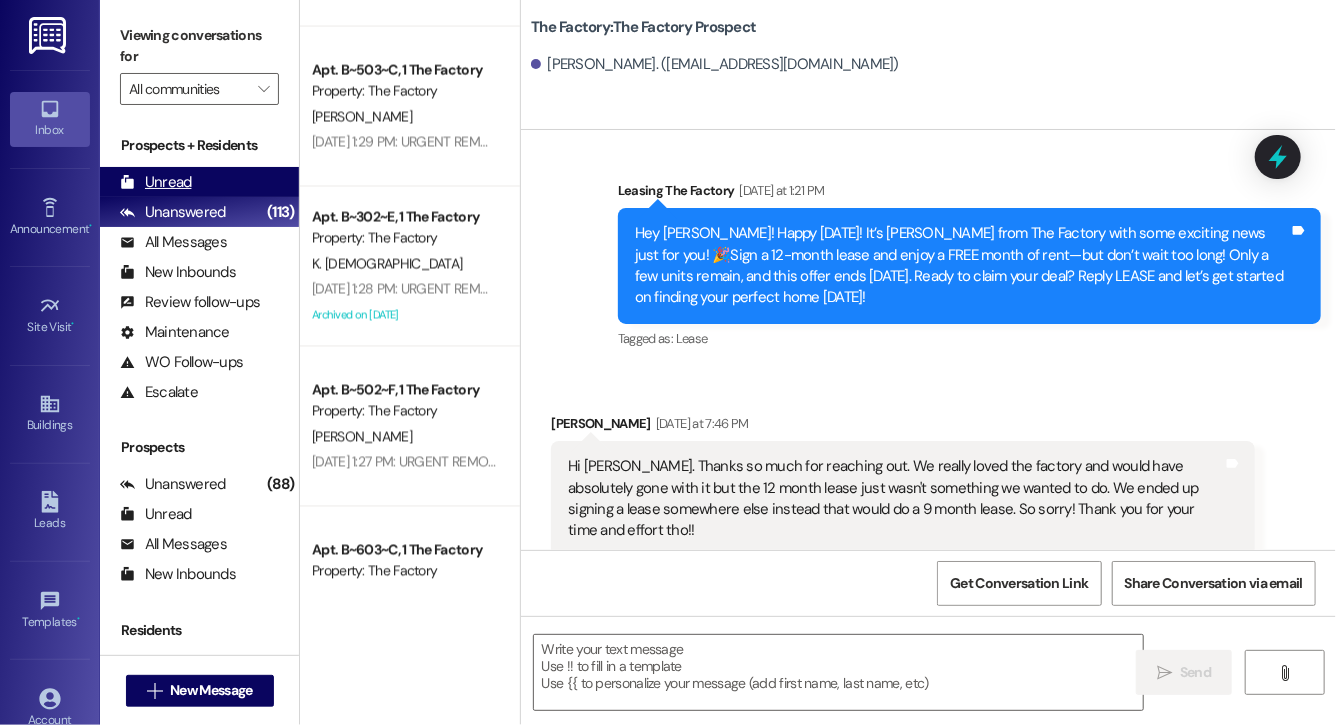 click on "Unread" at bounding box center [156, 182] 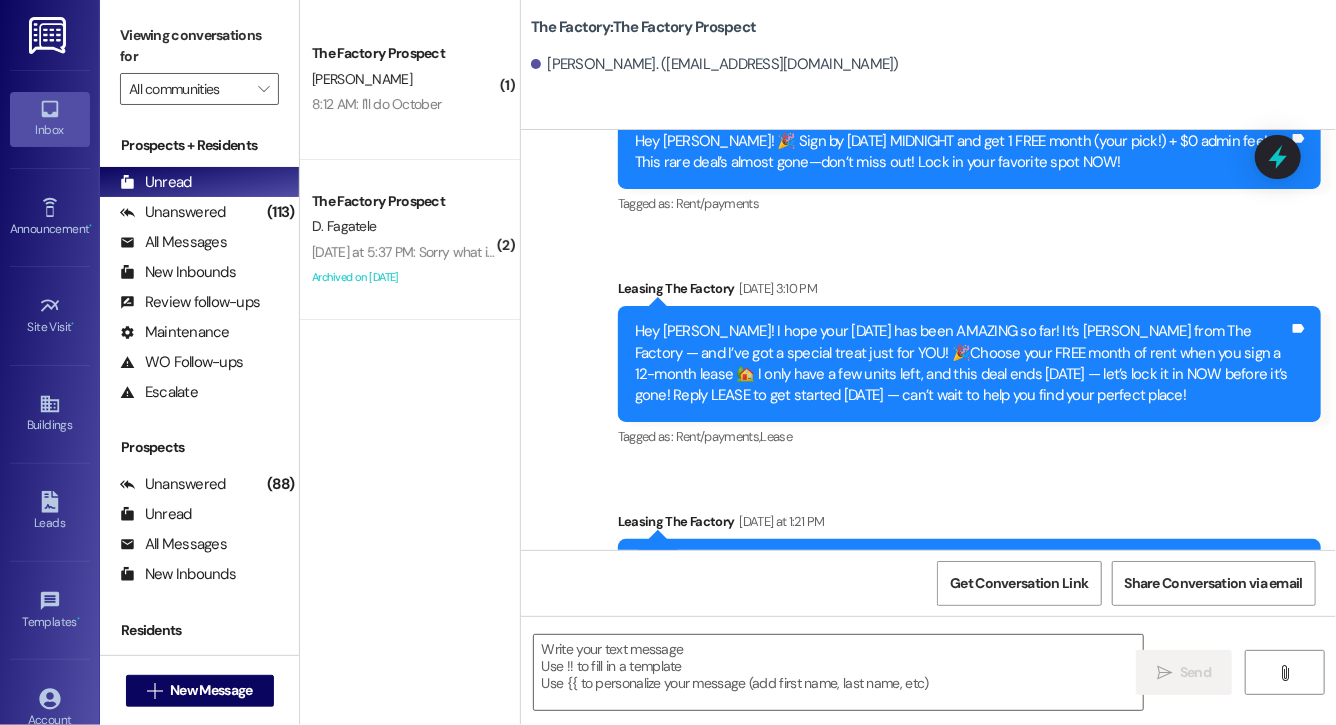 click on "( 1 ) The Factory Prospect [PERSON_NAME] 8:12 AM: I'll do October 8:12 AM: I'll do October ( 2 ) The Factory Prospect D. Fagatele [DATE] at 5:37 PM: Sorry what is the specific size of bed so that I can purchase the correct mattress encasement  [DATE] at 5:37 PM: Sorry what is the specific size of bed so that I can purchase the correct mattress encasement  Archived on [DATE]" at bounding box center [410, 291] 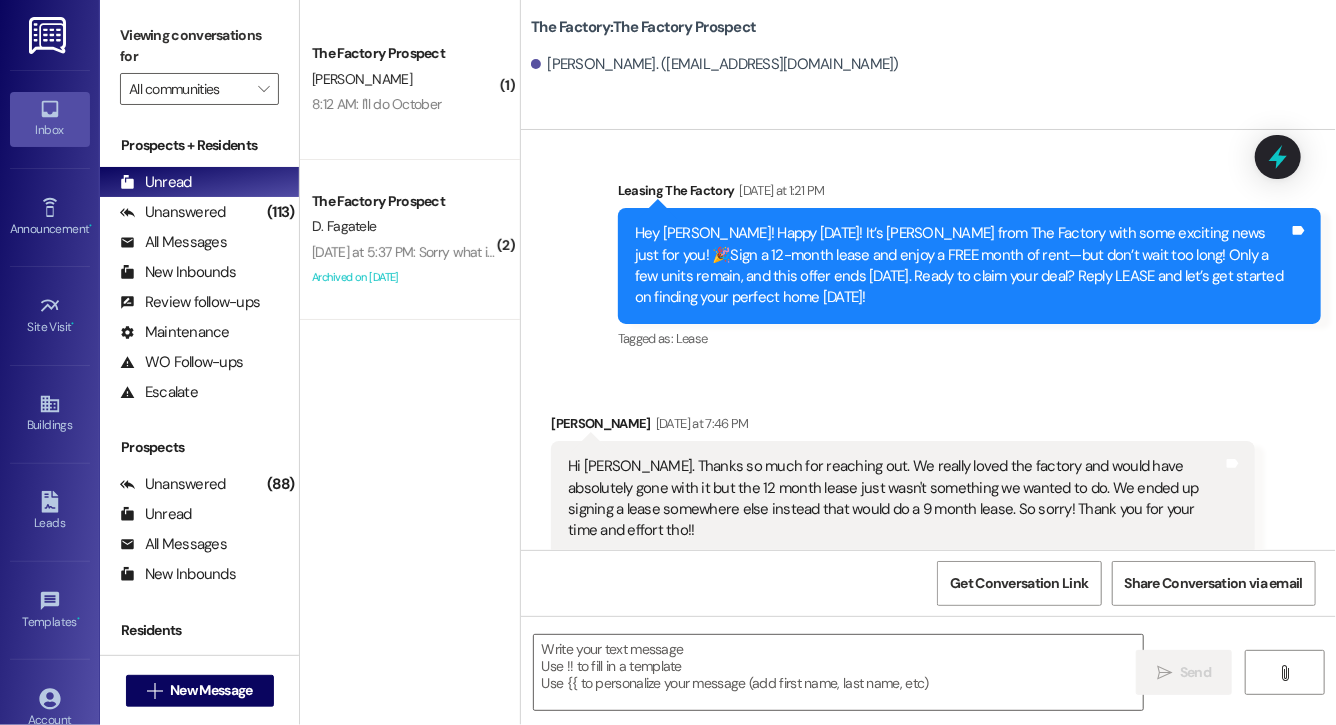 scroll, scrollTop: 660, scrollLeft: 0, axis: vertical 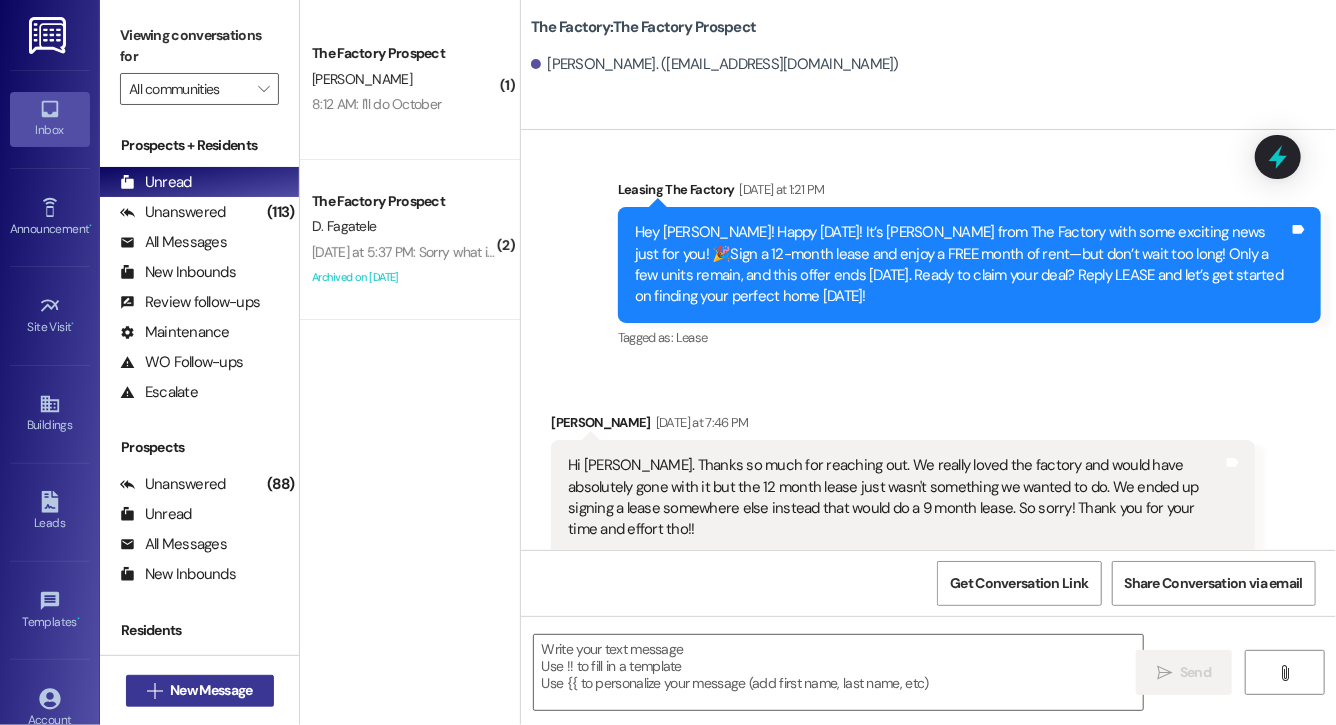 click on "New Message" at bounding box center (211, 690) 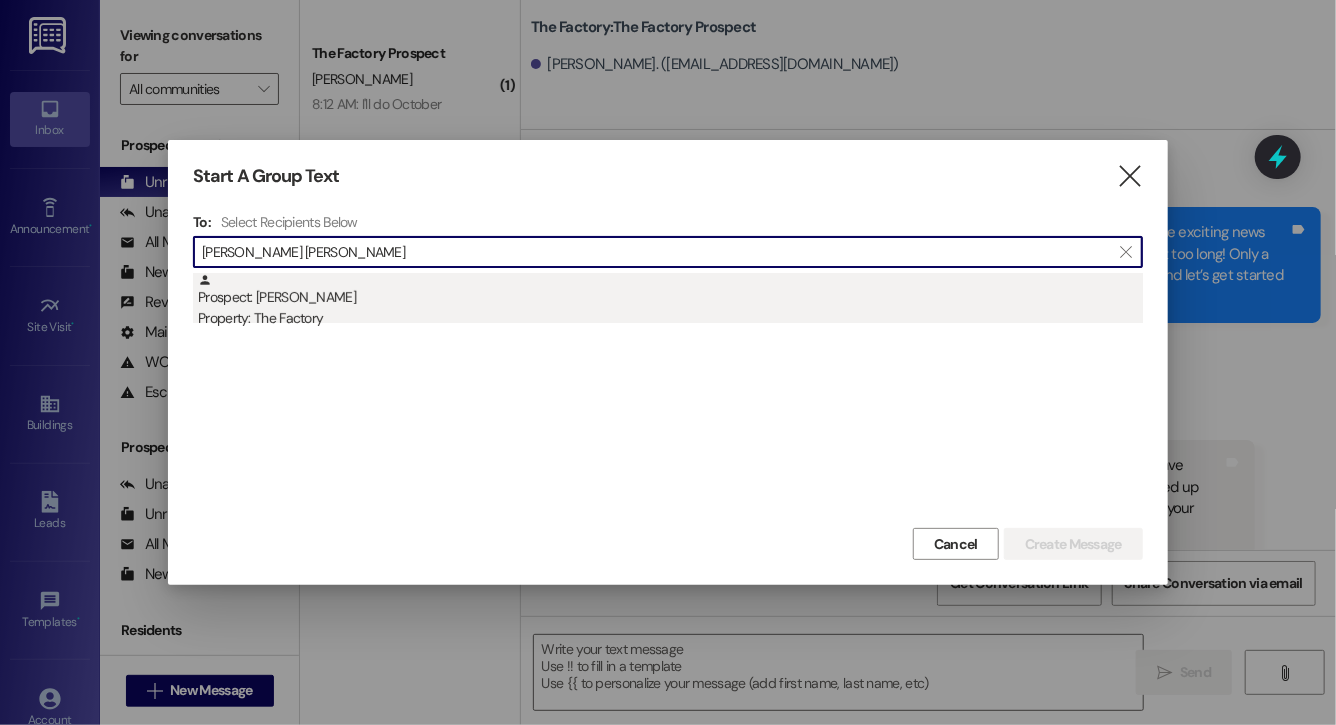 type on "[PERSON_NAME] [PERSON_NAME]" 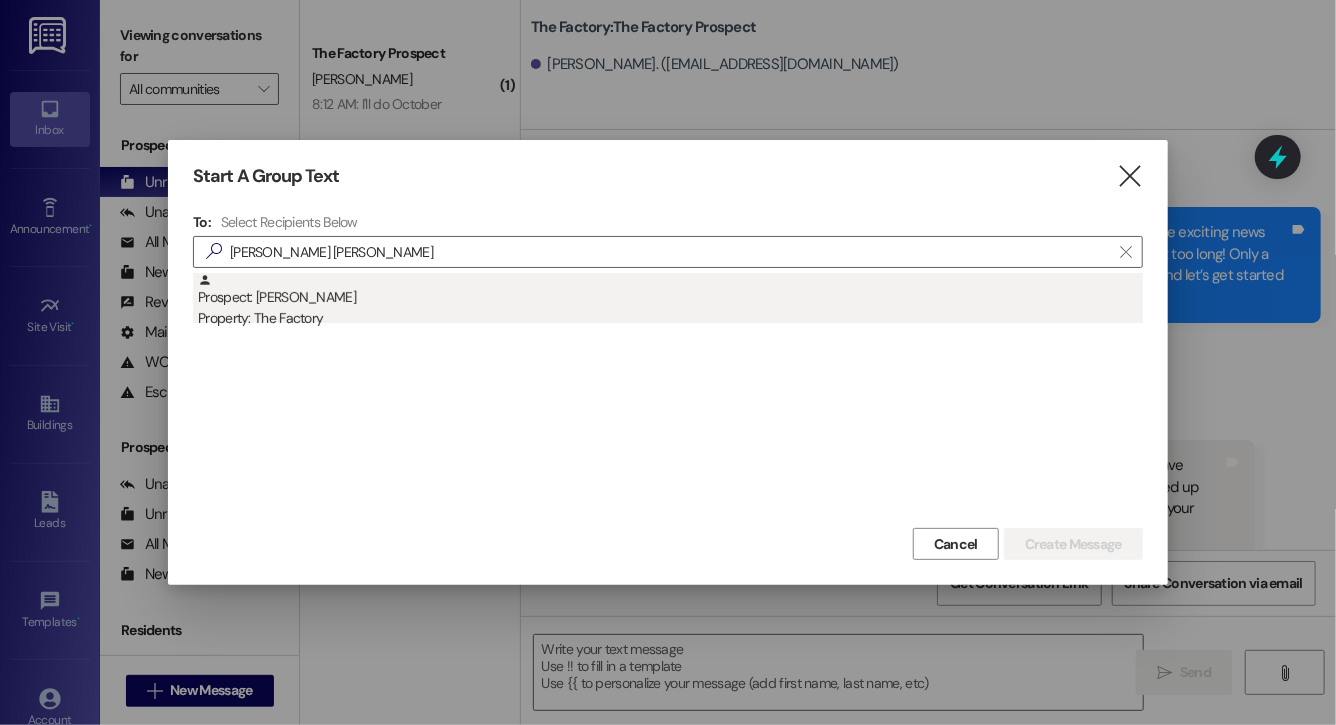 click on "Prospect: [PERSON_NAME] Property: The Factory" at bounding box center [670, 301] 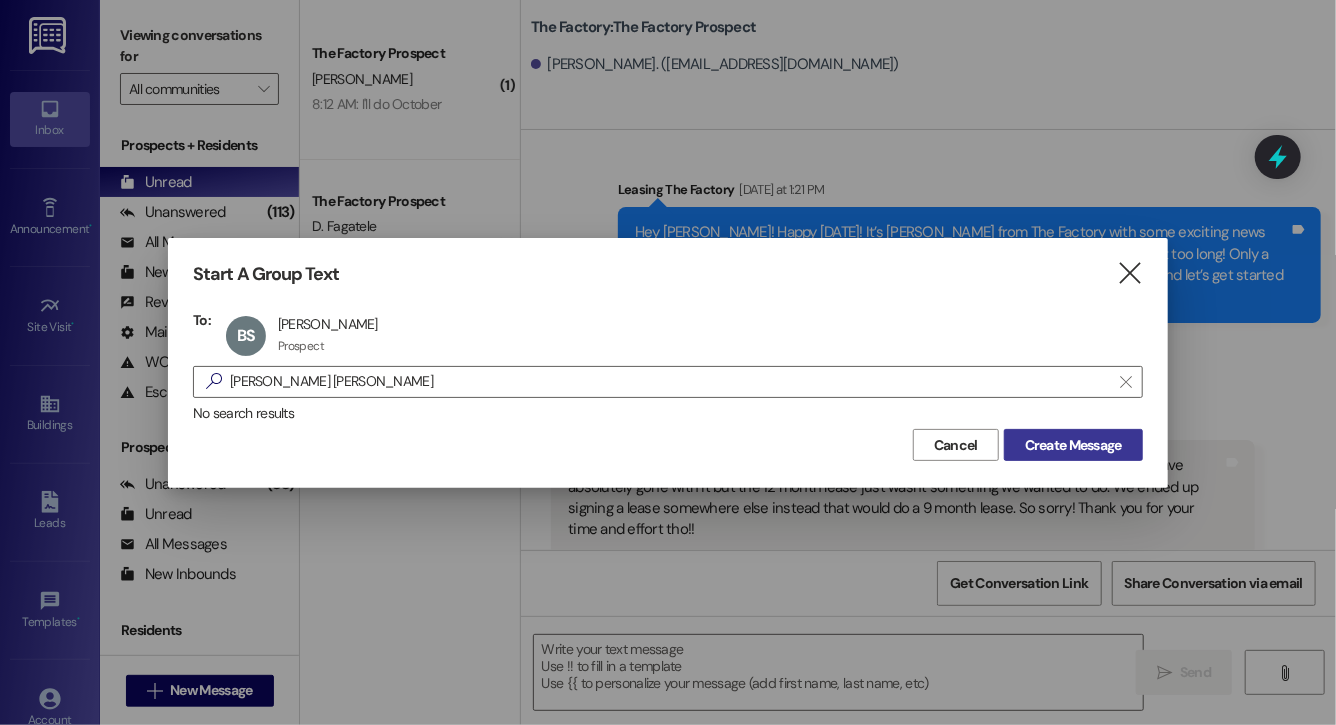 click on "Create Message" at bounding box center (1073, 445) 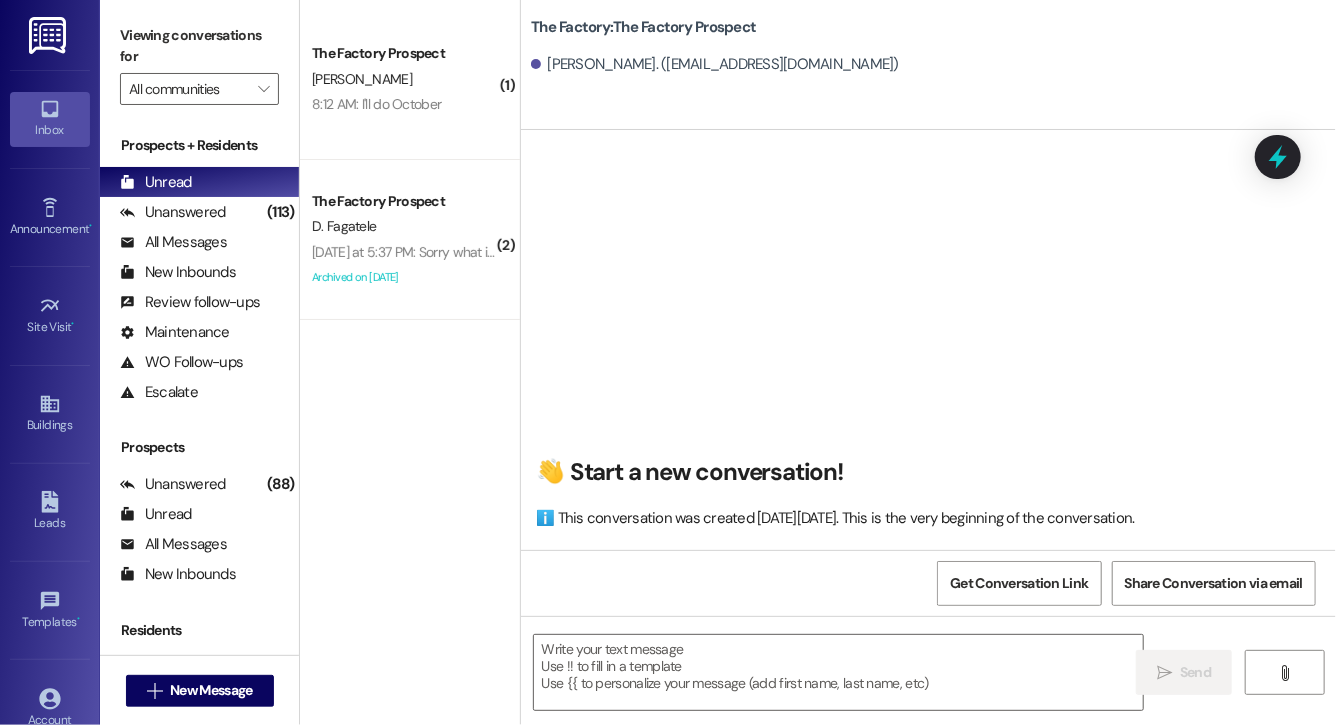 scroll, scrollTop: 0, scrollLeft: 0, axis: both 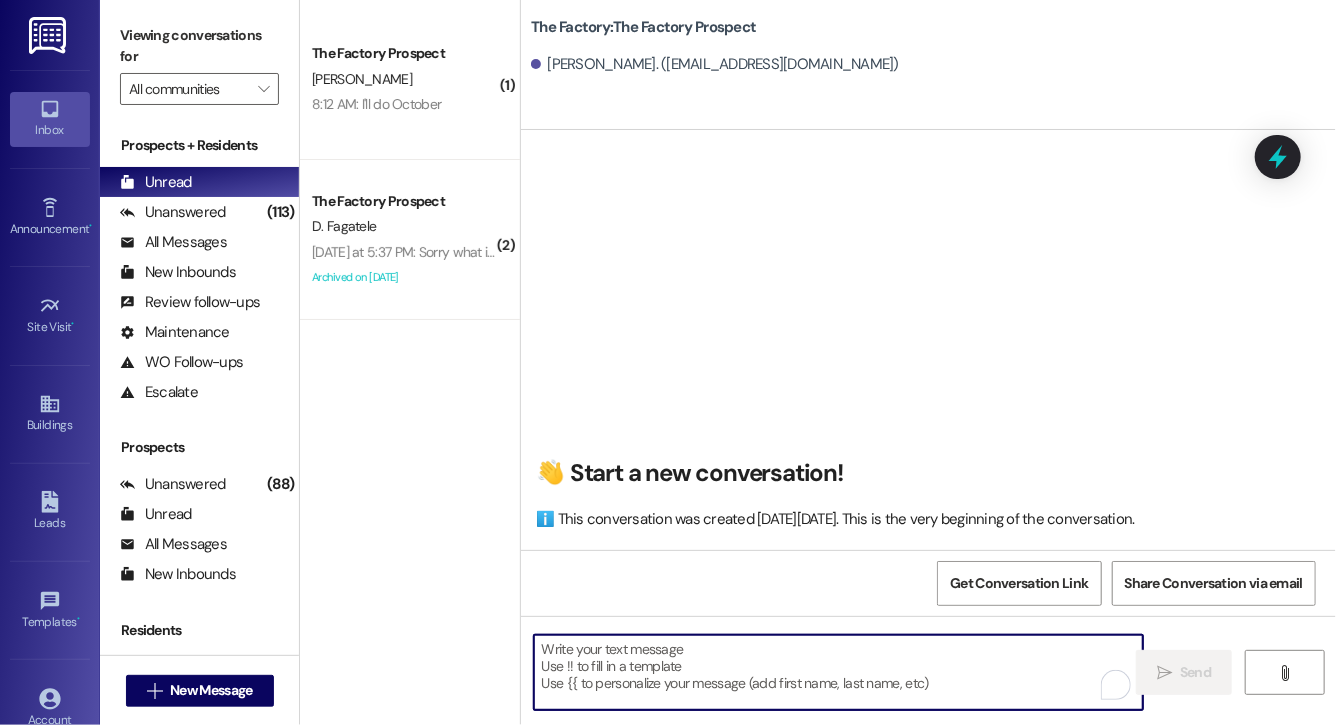 click at bounding box center [838, 672] 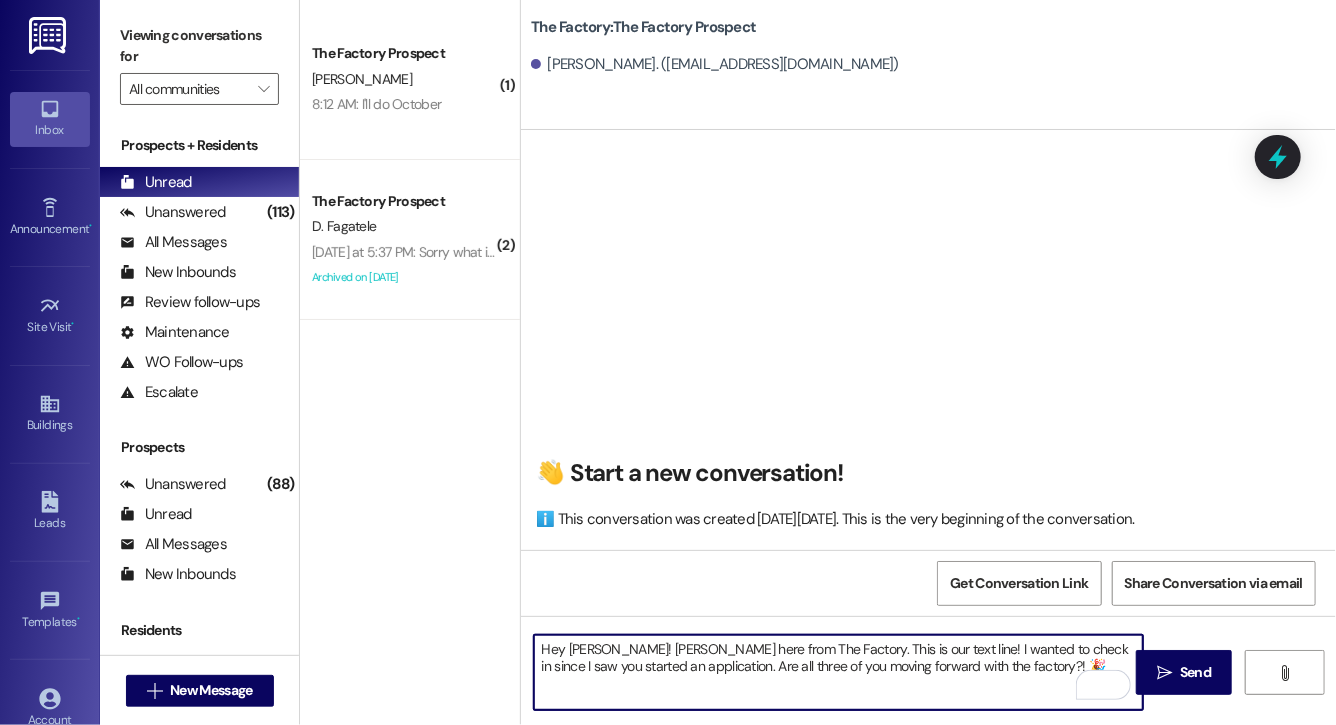 drag, startPoint x: 1019, startPoint y: 668, endPoint x: 878, endPoint y: 650, distance: 142.14429 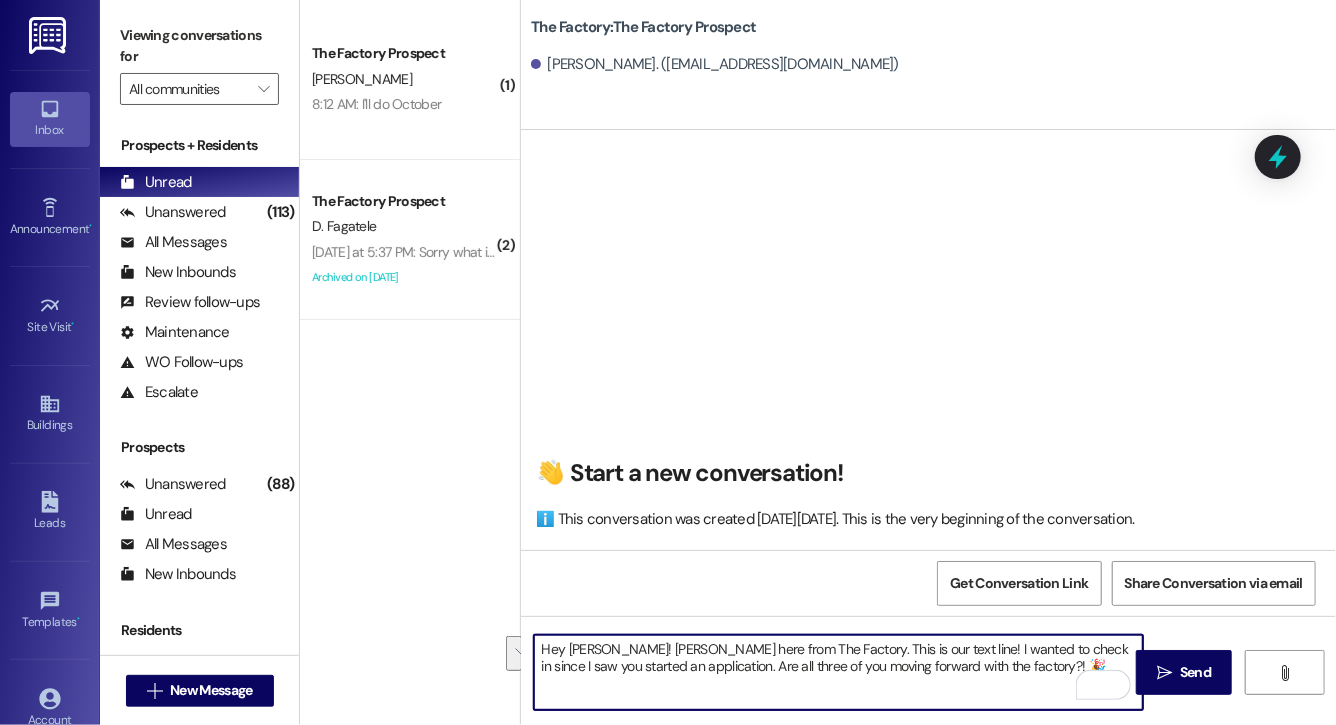 click on "Hey [PERSON_NAME]! [PERSON_NAME] here from The Factory. This is our text line! I wanted to check in since I saw you started an application. Are all three of you moving forward with the factory?! 🎉" at bounding box center (838, 672) 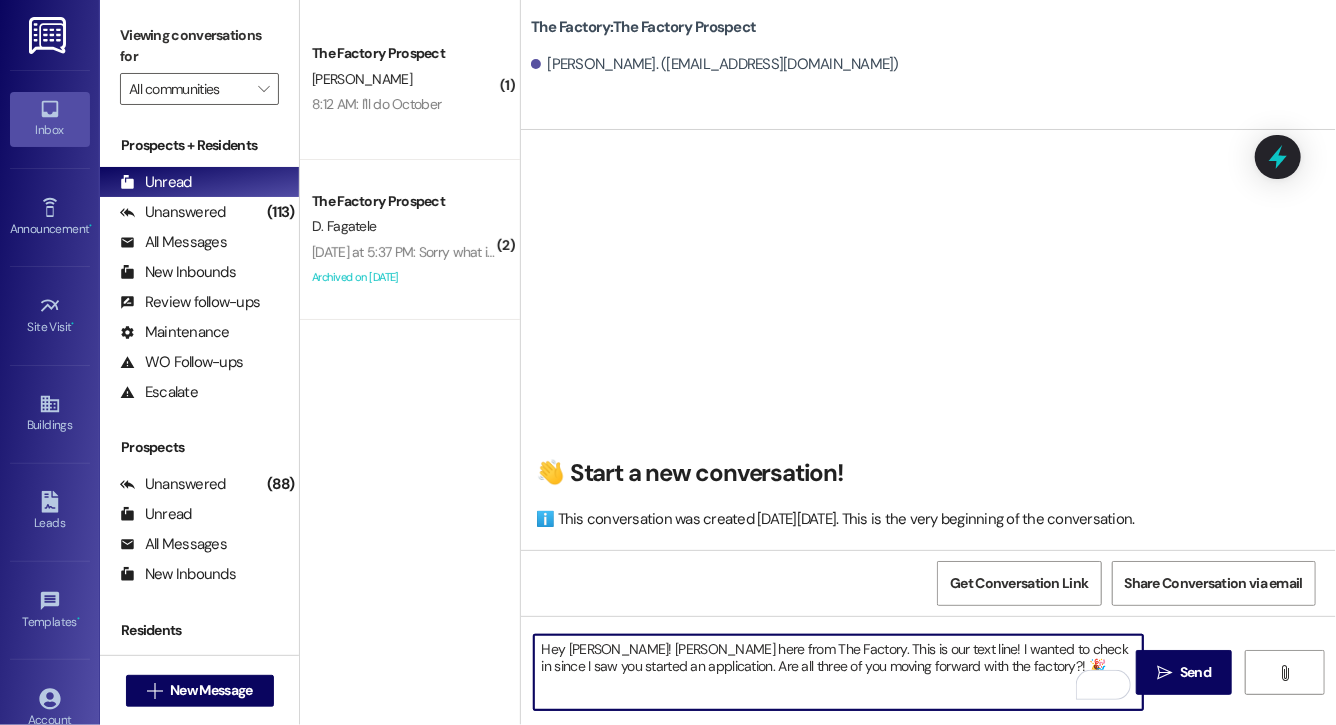 click on "Hey [PERSON_NAME]! [PERSON_NAME] here from The Factory. This is our text line! I wanted to check in since I saw you started an application. Are all three of you moving forward with the factory?! 🎉" at bounding box center [838, 672] 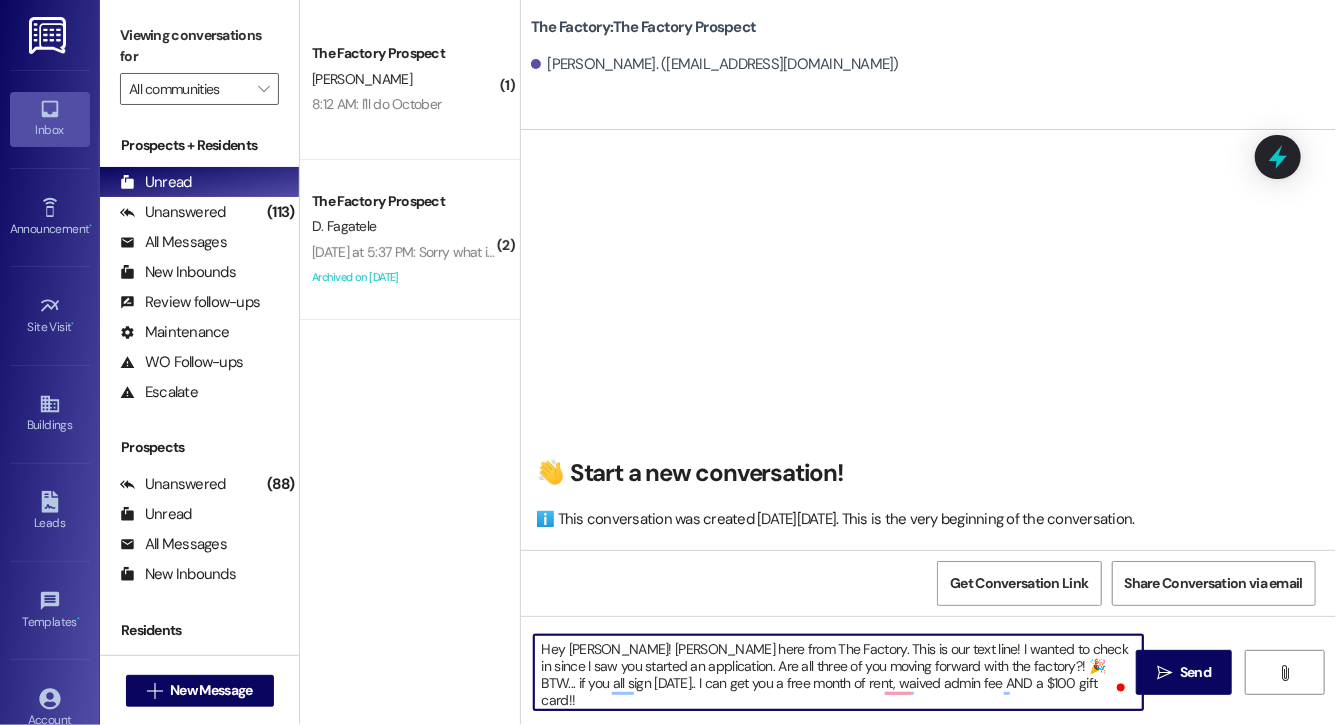 click on "Hey [PERSON_NAME]! [PERSON_NAME] here from The Factory. This is our text line! I wanted to check in since I saw you started an application. Are all three of you moving forward with the factory?! 🎉  BTW... if you all sign [DATE].. I can get you a free month of rent, waived admin fee AND a $100 gift card!!" at bounding box center [838, 672] 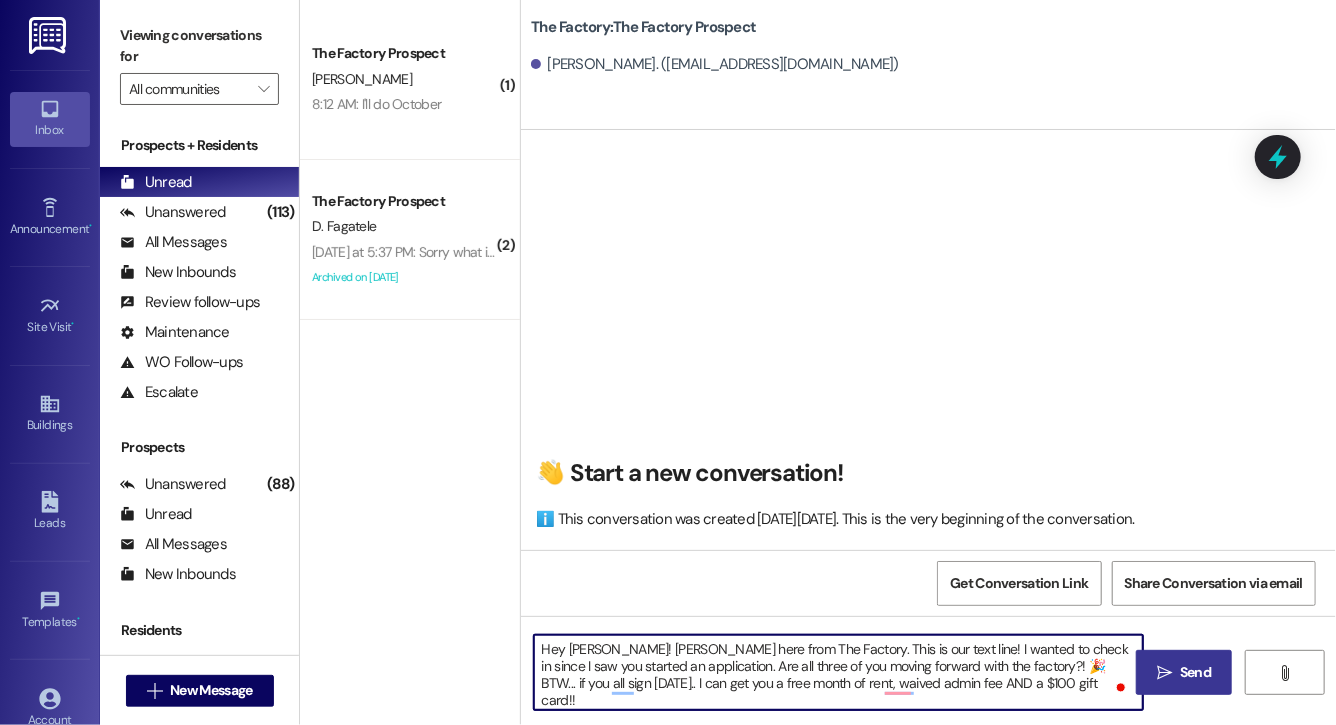 type on "Hey [PERSON_NAME]! [PERSON_NAME] here from The Factory. This is our text line! I wanted to check in since I saw you started an application. Are all three of you moving forward with the factory?! 🎉  BTW... if you all sign [DATE].. I can get you a free month of rent, waived admin fee AND a $100 gift card!!" 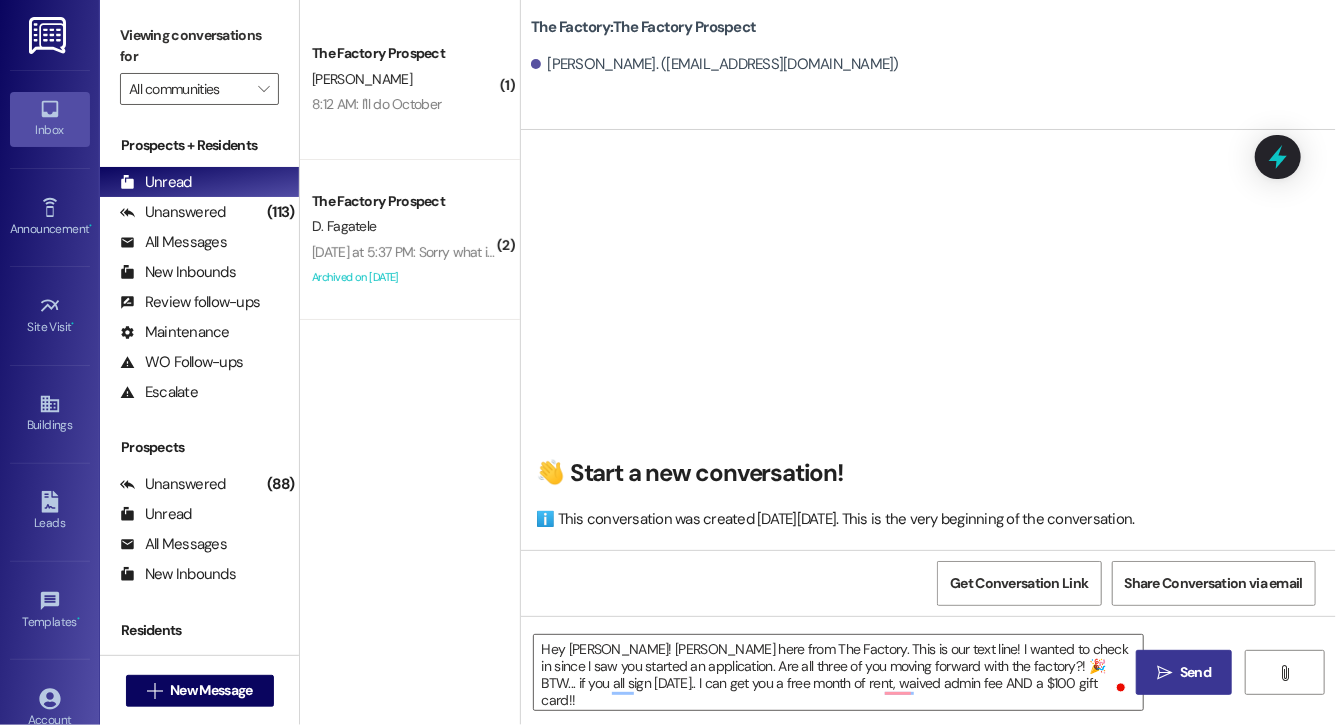 click on "Send" at bounding box center [1195, 672] 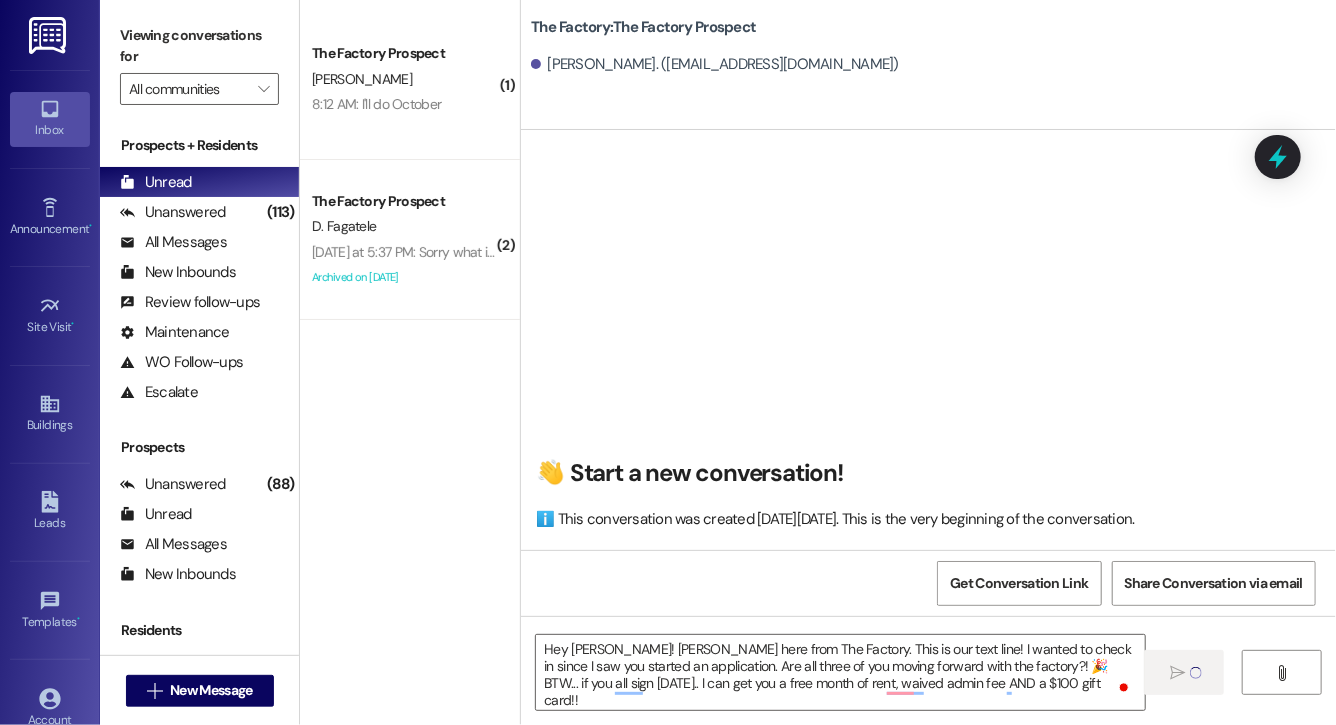 type 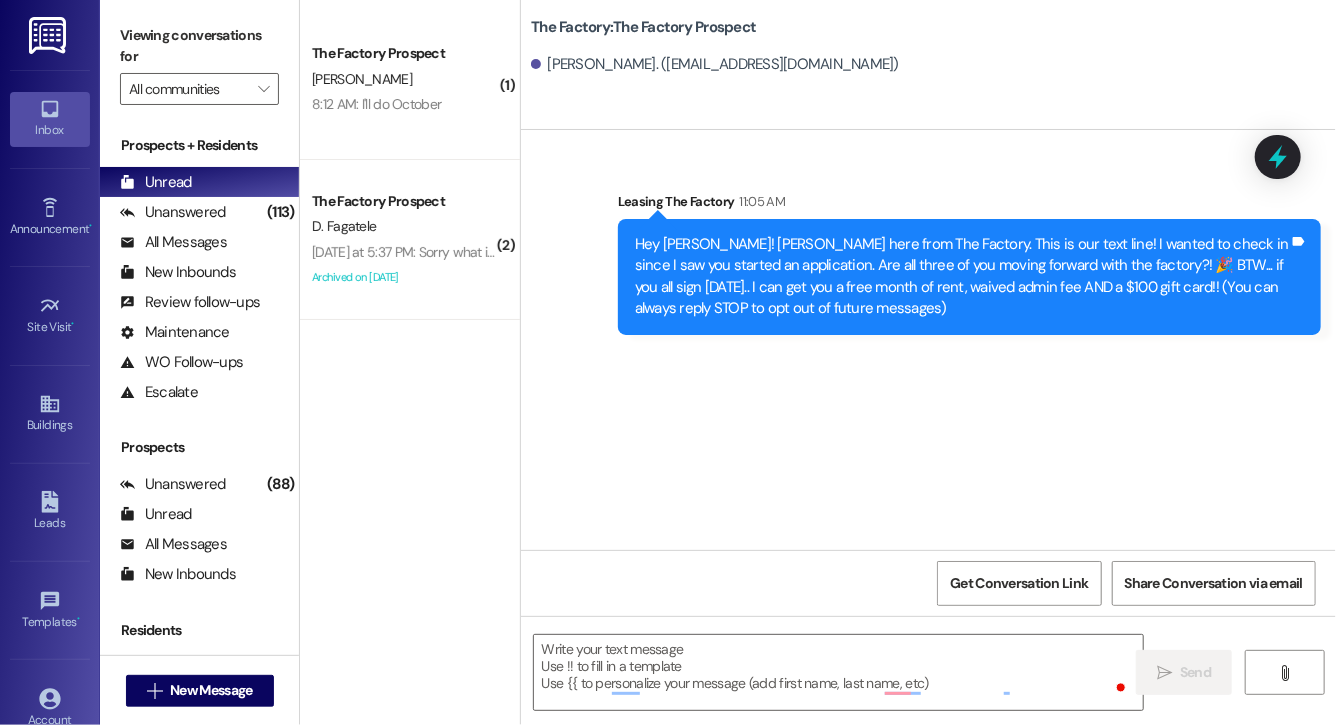 scroll, scrollTop: 0, scrollLeft: 0, axis: both 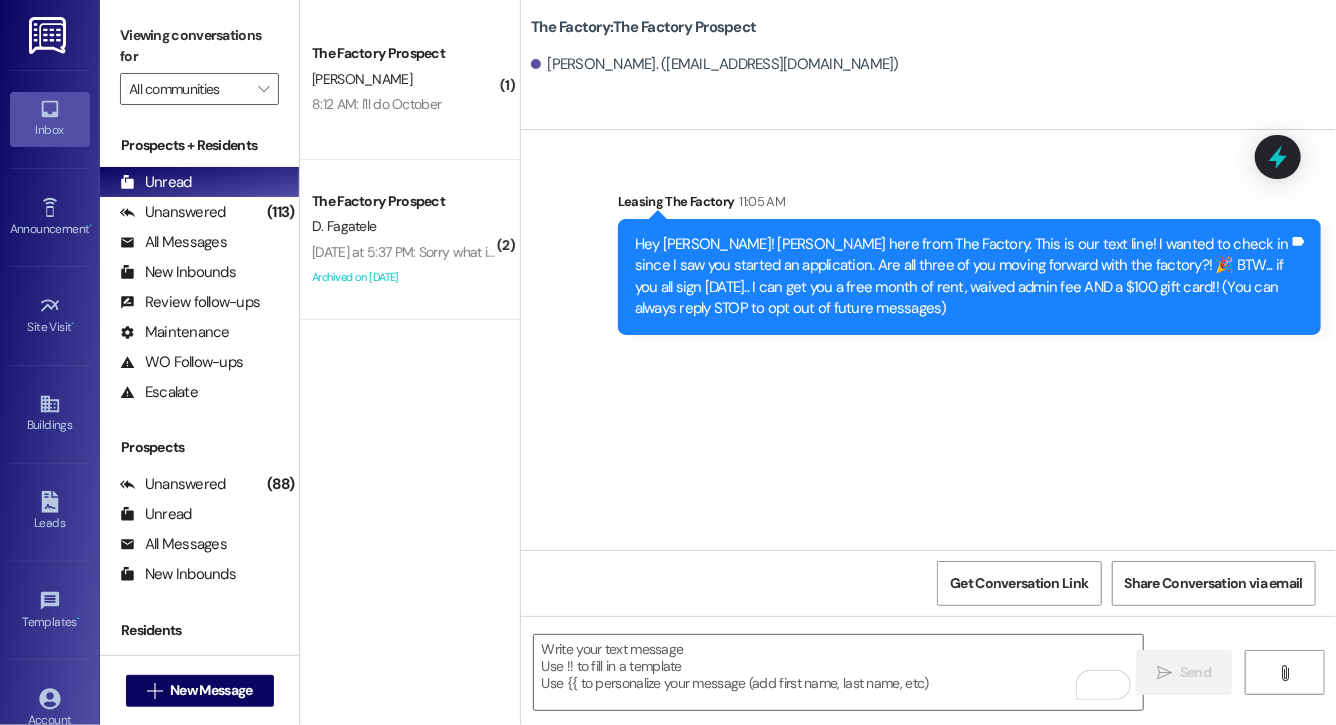 click on "Hey [PERSON_NAME]! [PERSON_NAME] here from The Factory. This is our text line! I wanted to check in since I saw you started an application. Are all three of you moving forward with the factory?! 🎉  BTW... if you all sign [DATE].. I can get you a free month of rent, waived admin fee AND a $100 gift card!! (You can always reply STOP to opt out of future messages)" at bounding box center [962, 277] 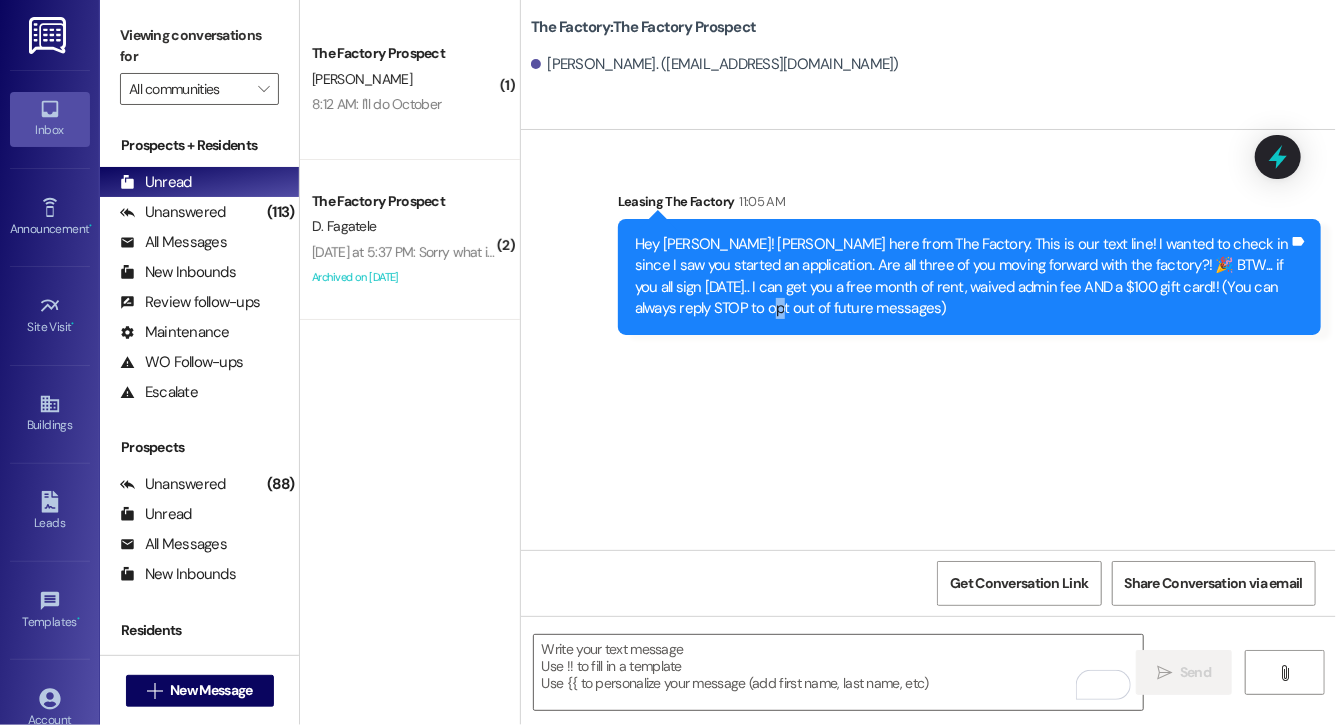 click on "Hey [PERSON_NAME]! [PERSON_NAME] here from The Factory. This is our text line! I wanted to check in since I saw you started an application. Are all three of you moving forward with the factory?! 🎉  BTW... if you all sign [DATE].. I can get you a free month of rent, waived admin fee AND a $100 gift card!! (You can always reply STOP to opt out of future messages)" at bounding box center (962, 277) 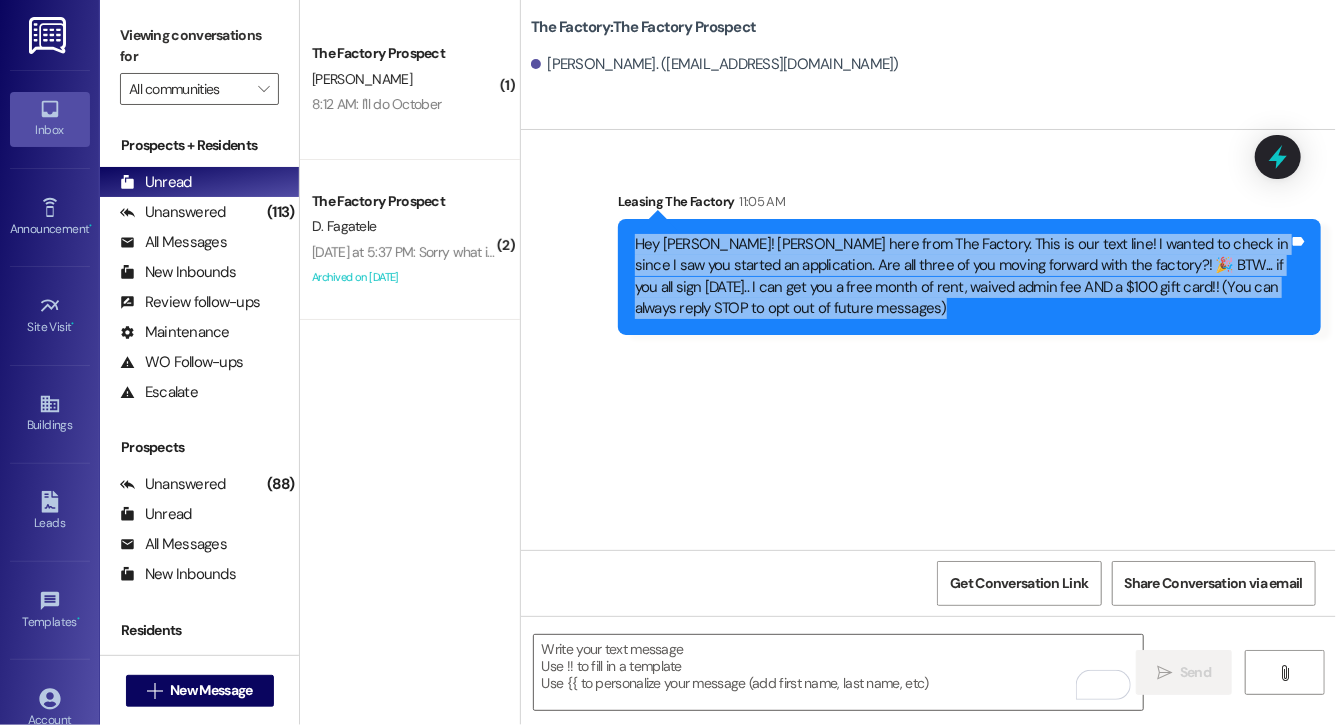 click on "Hey [PERSON_NAME]! [PERSON_NAME] here from The Factory. This is our text line! I wanted to check in since I saw you started an application. Are all three of you moving forward with the factory?! 🎉  BTW... if you all sign [DATE].. I can get you a free month of rent, waived admin fee AND a $100 gift card!! (You can always reply STOP to opt out of future messages)" at bounding box center (962, 277) 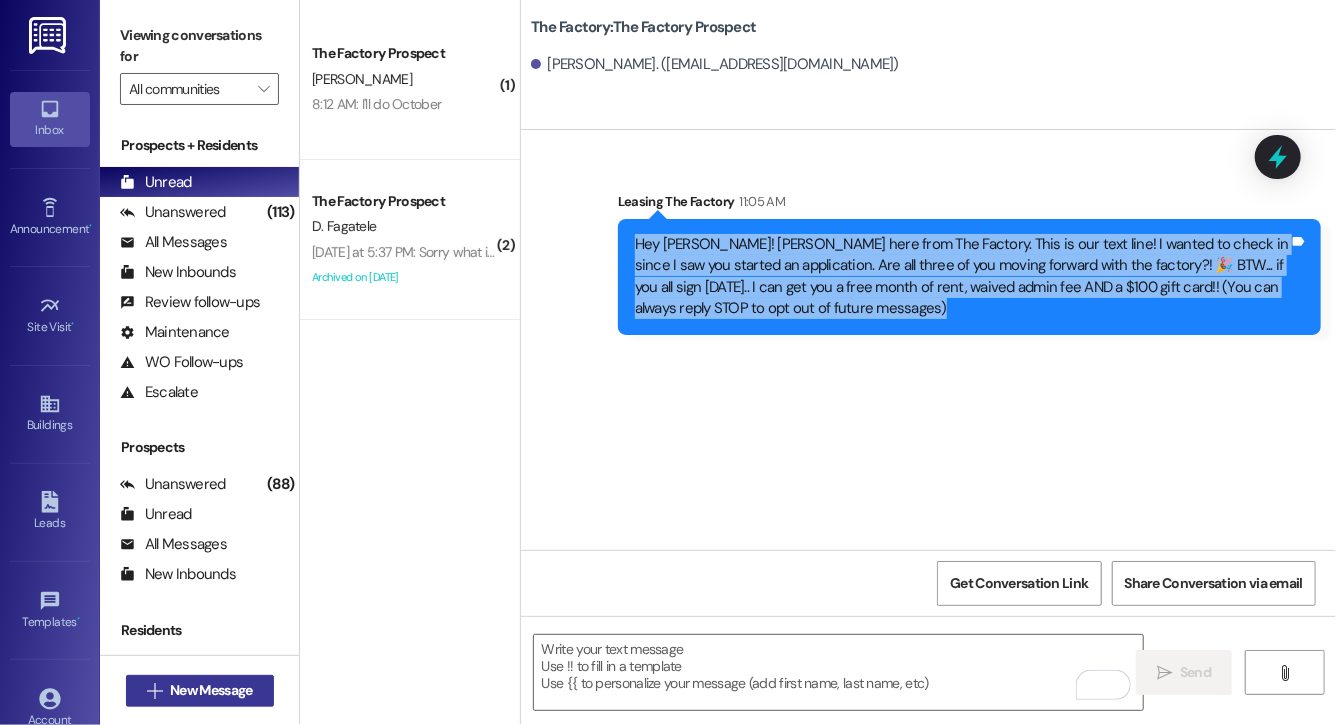 click on "New Message" at bounding box center (211, 690) 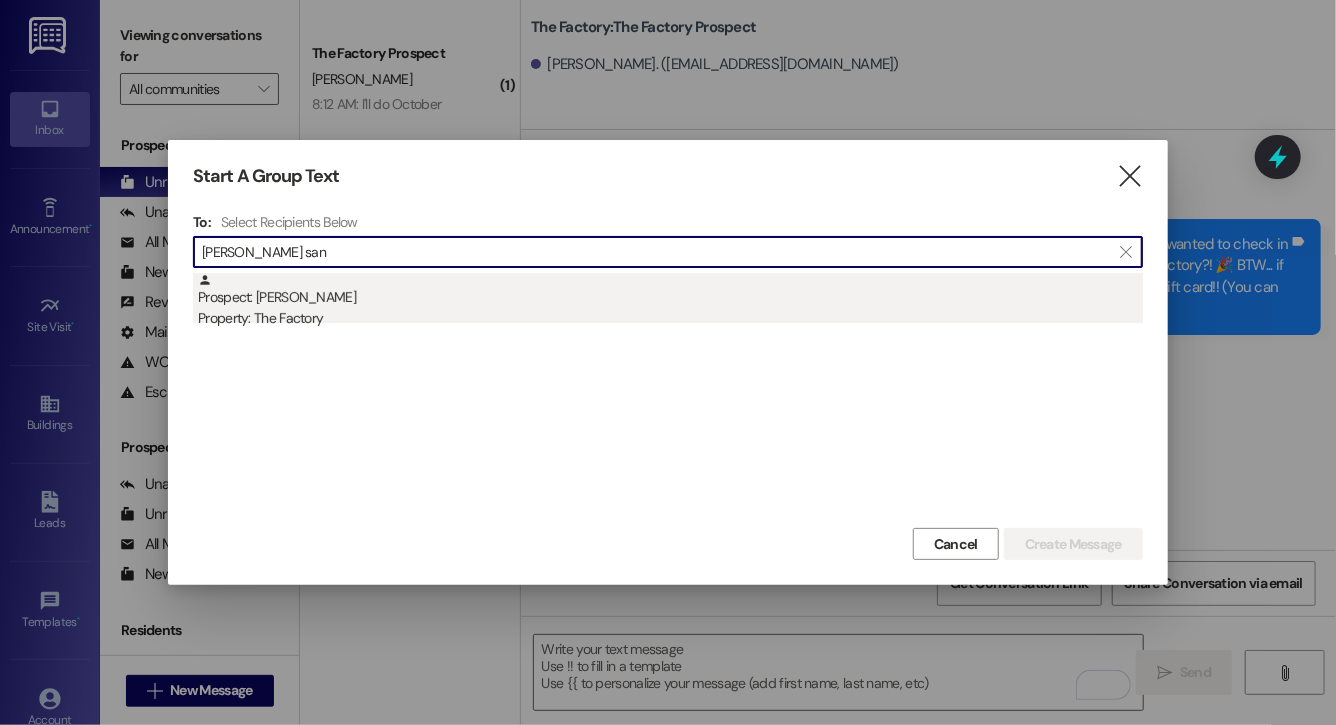 type on "[PERSON_NAME] san" 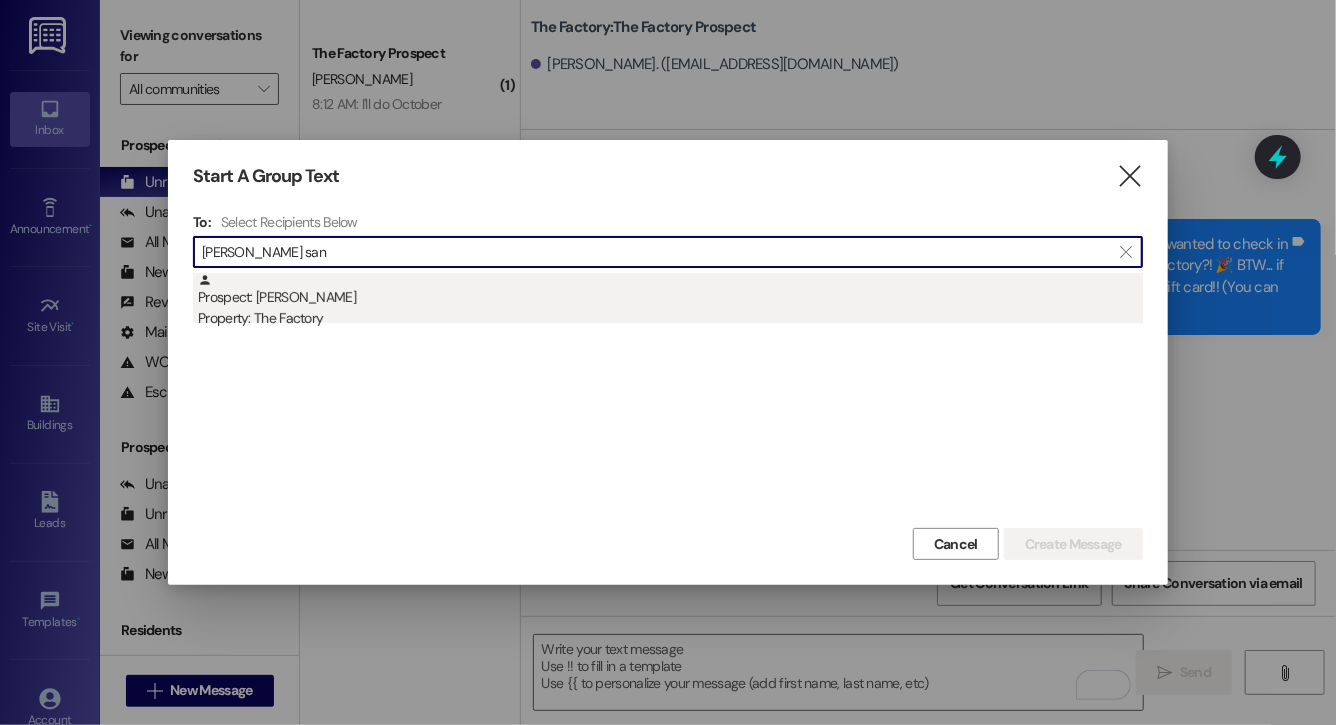 click on "Prospect: [PERSON_NAME] Property: The Factory" at bounding box center [670, 301] 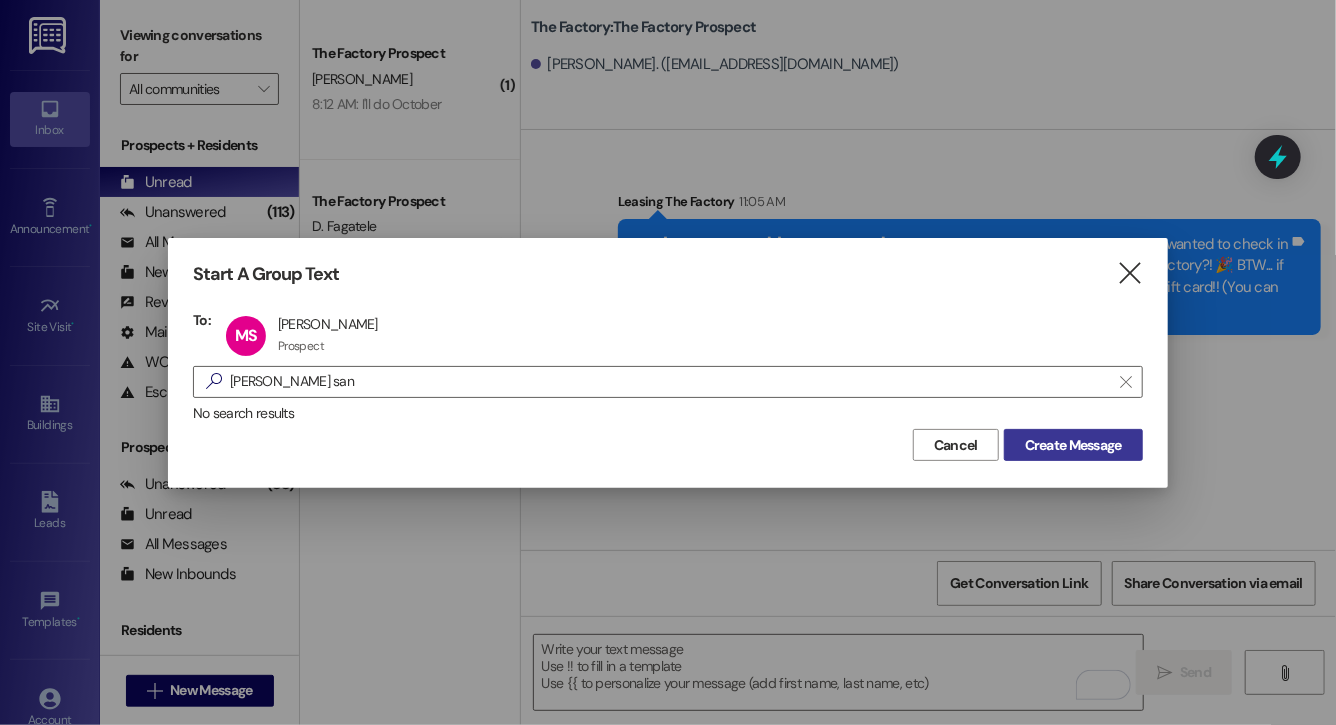 click on "Create Message" at bounding box center (1073, 445) 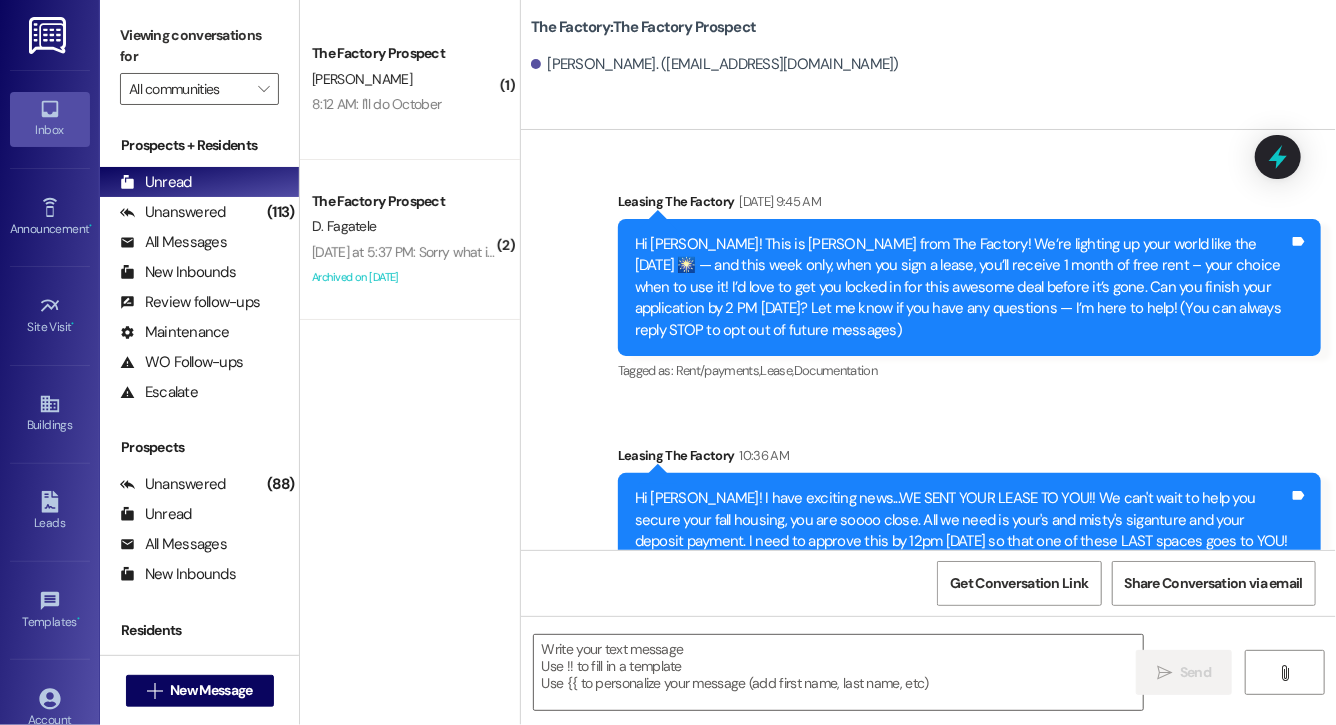 scroll, scrollTop: 105, scrollLeft: 0, axis: vertical 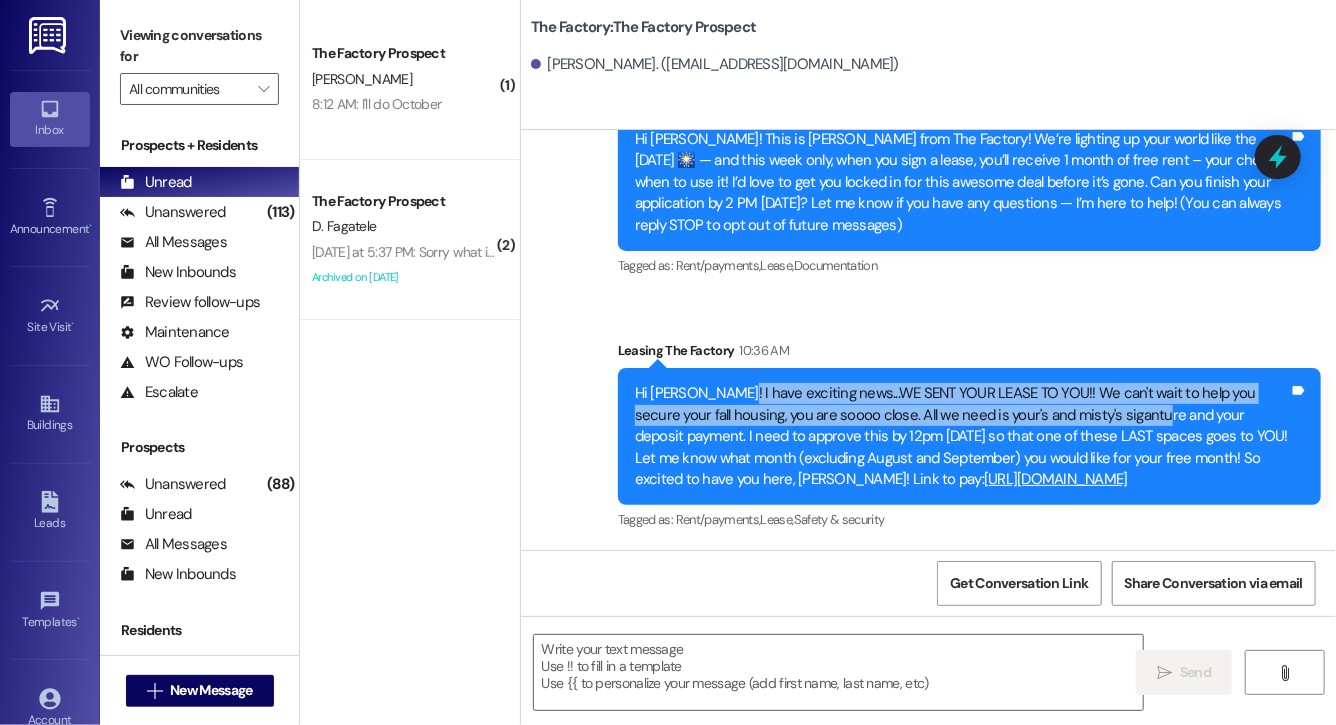 drag, startPoint x: 728, startPoint y: 391, endPoint x: 1158, endPoint y: 426, distance: 431.42206 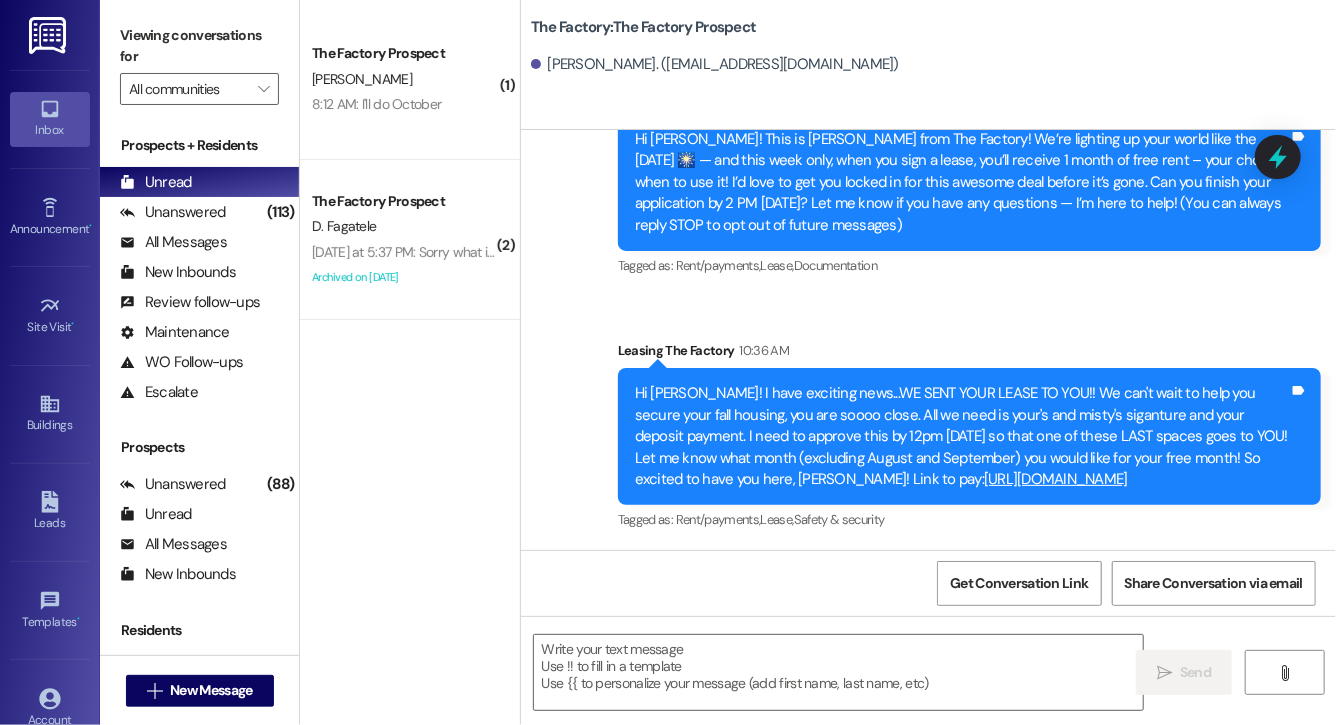 click on "Hi [PERSON_NAME]! I have exciting news...WE SENT YOUR LEASE TO YOU!! We can't wait to help you secure your fall housing, you are soooo close. All we need is your's and misty's siganture and your deposit payment. I need to approve this by 12pm [DATE] so that one of these LAST spaces goes to YOU! Let me know what month (excluding August and September) you would like for your free month! So excited to have you here, [PERSON_NAME]! Link to pay:  [URL][DOMAIN_NAME]" at bounding box center [962, 436] 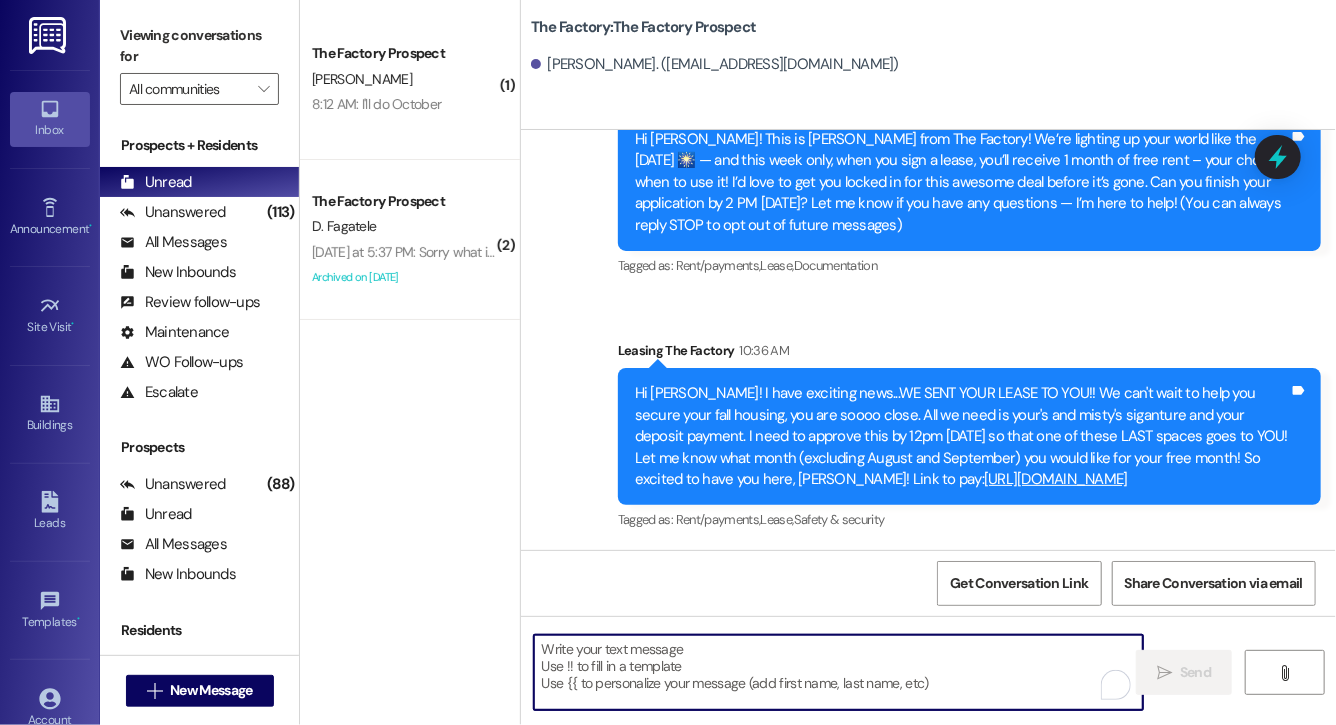 click at bounding box center [838, 672] 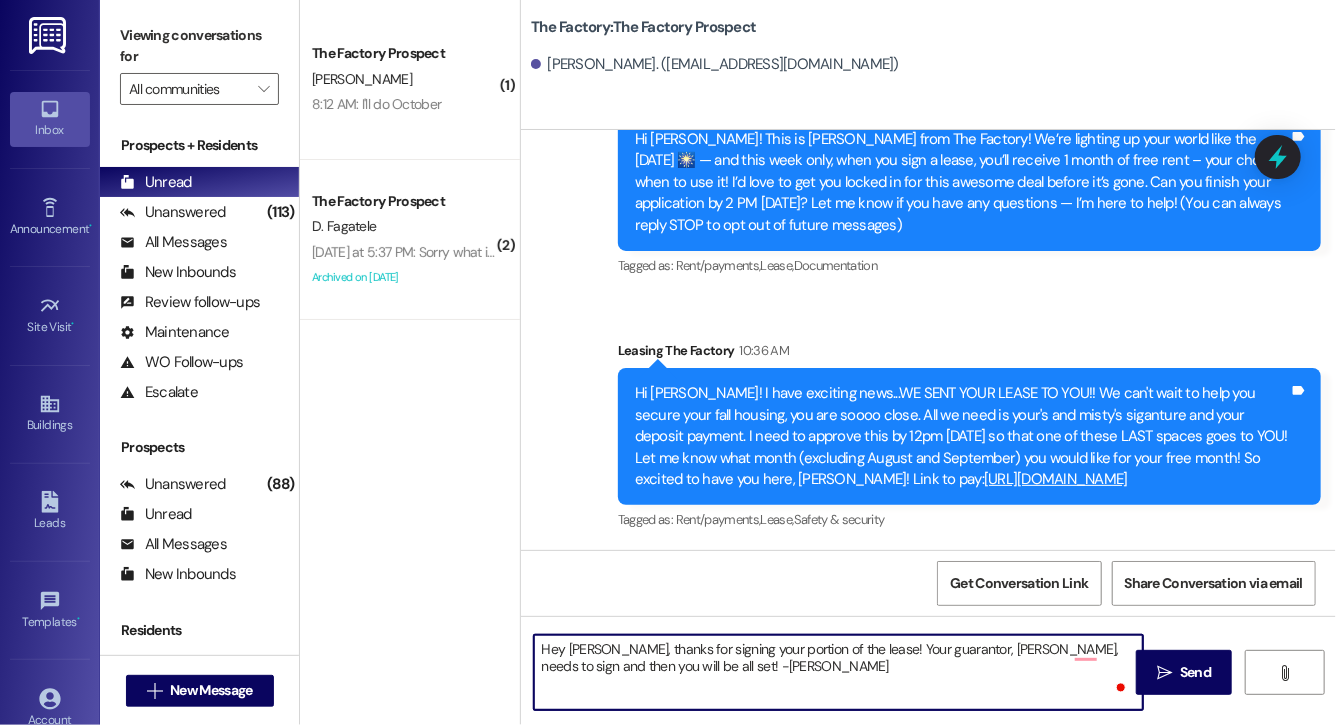 type on "Hey [PERSON_NAME], thanks for signing your portion of the lease! Your guarantor, [PERSON_NAME], needs to sign and then you will be all set! -[PERSON_NAME]" 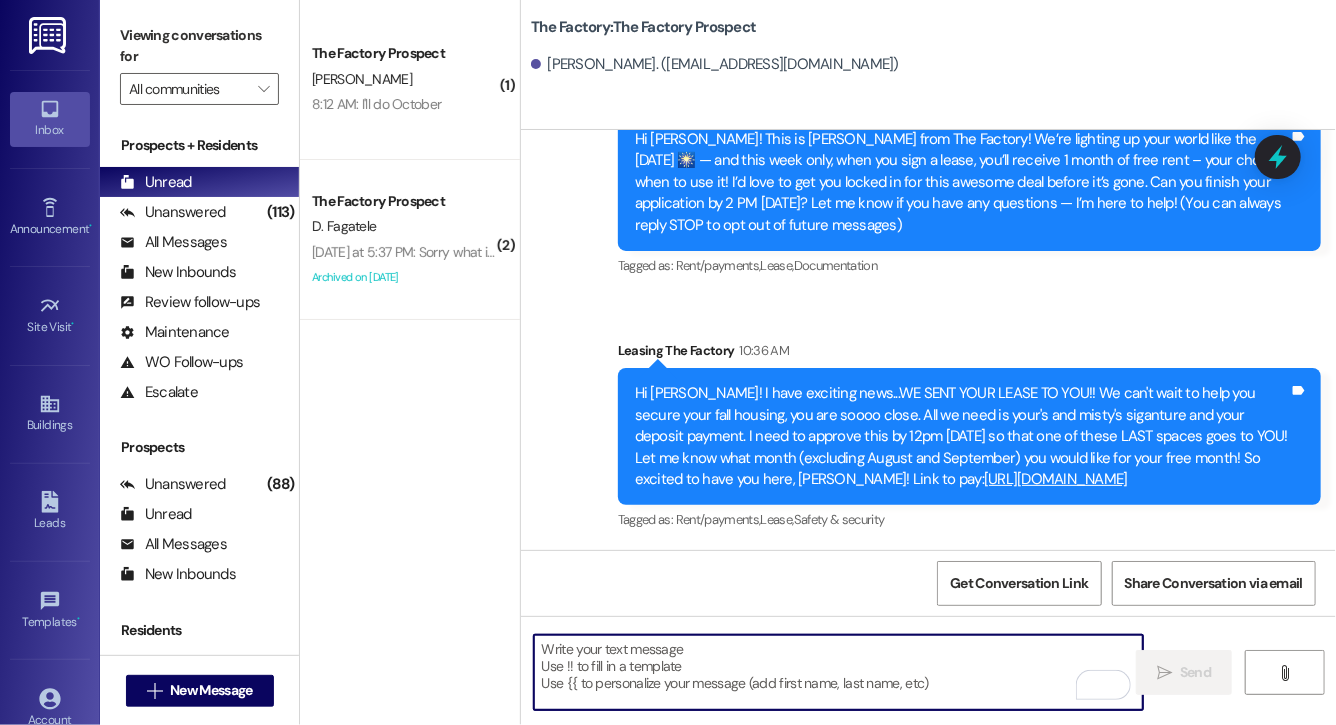scroll, scrollTop: 266, scrollLeft: 0, axis: vertical 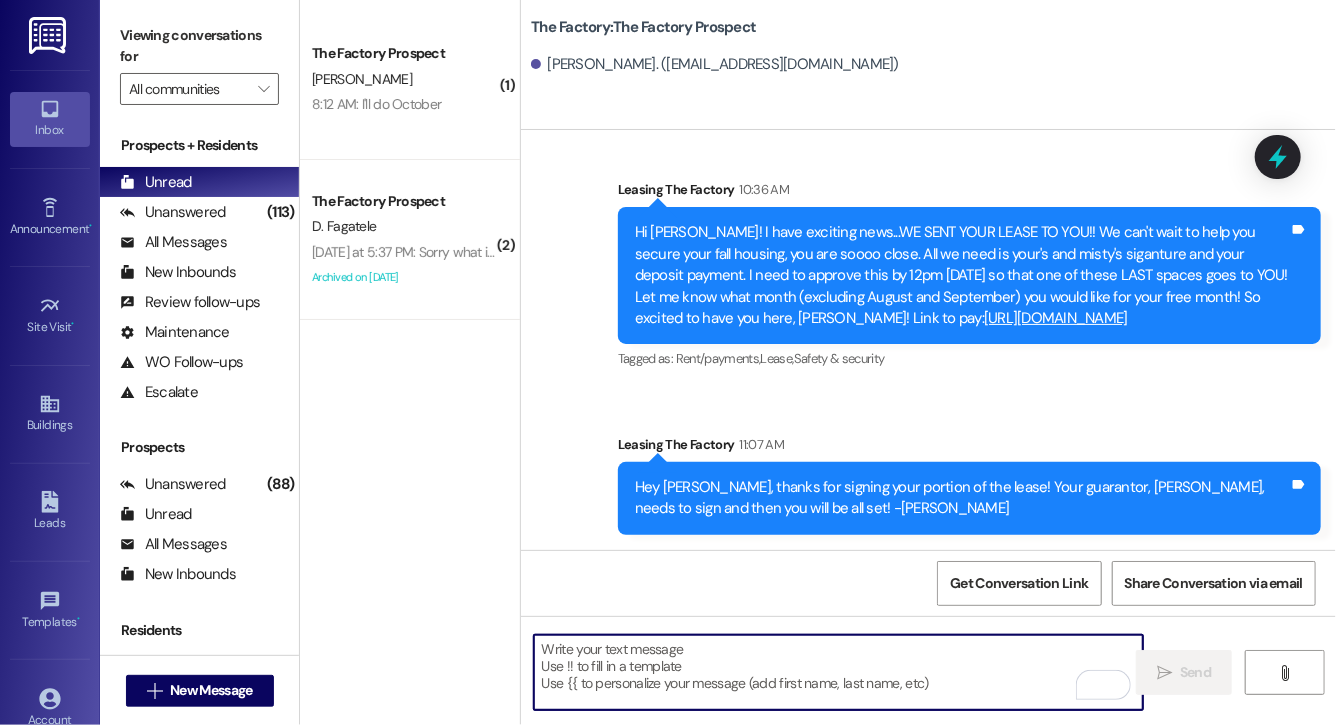 type 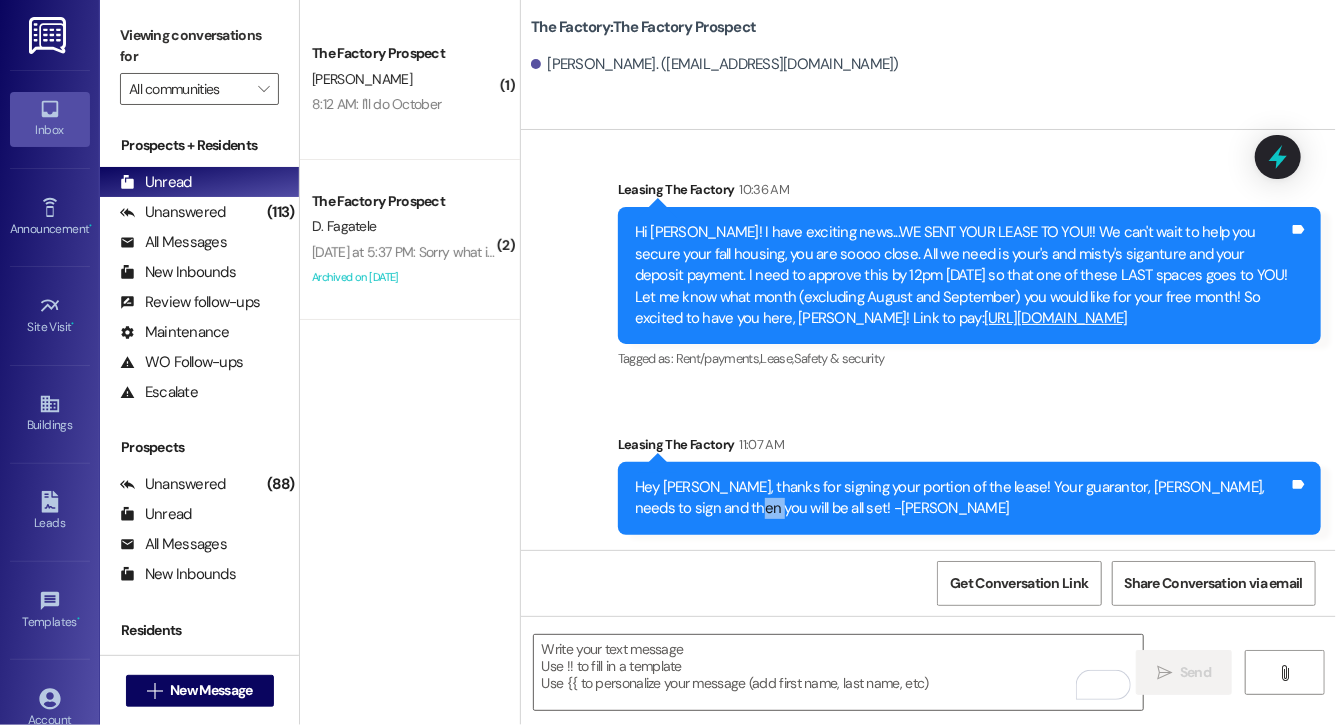 click on "Hey [PERSON_NAME], thanks for signing your portion of the lease! Your guarantor, [PERSON_NAME], needs to sign and then you will be all set! -[PERSON_NAME]" at bounding box center [962, 498] 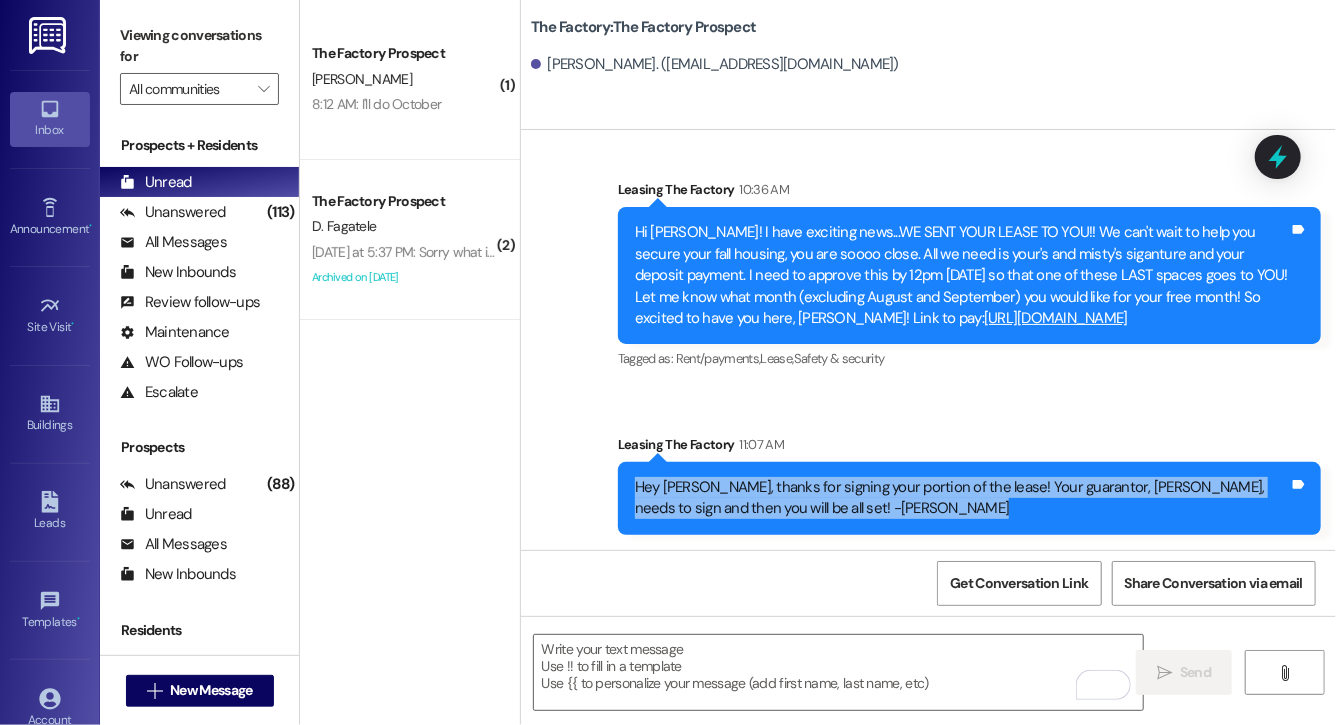 click on "Hey [PERSON_NAME], thanks for signing your portion of the lease! Your guarantor, [PERSON_NAME], needs to sign and then you will be all set! -[PERSON_NAME]" at bounding box center (962, 498) 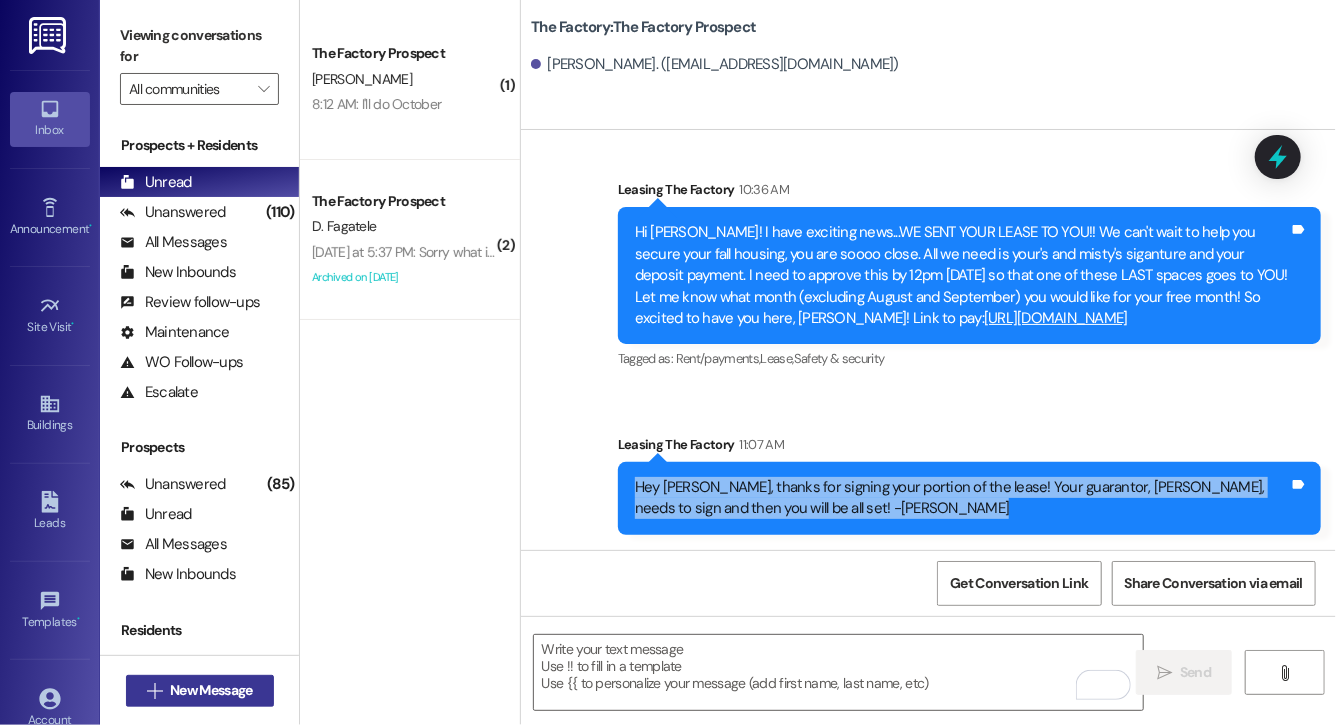 click on "New Message" at bounding box center [211, 690] 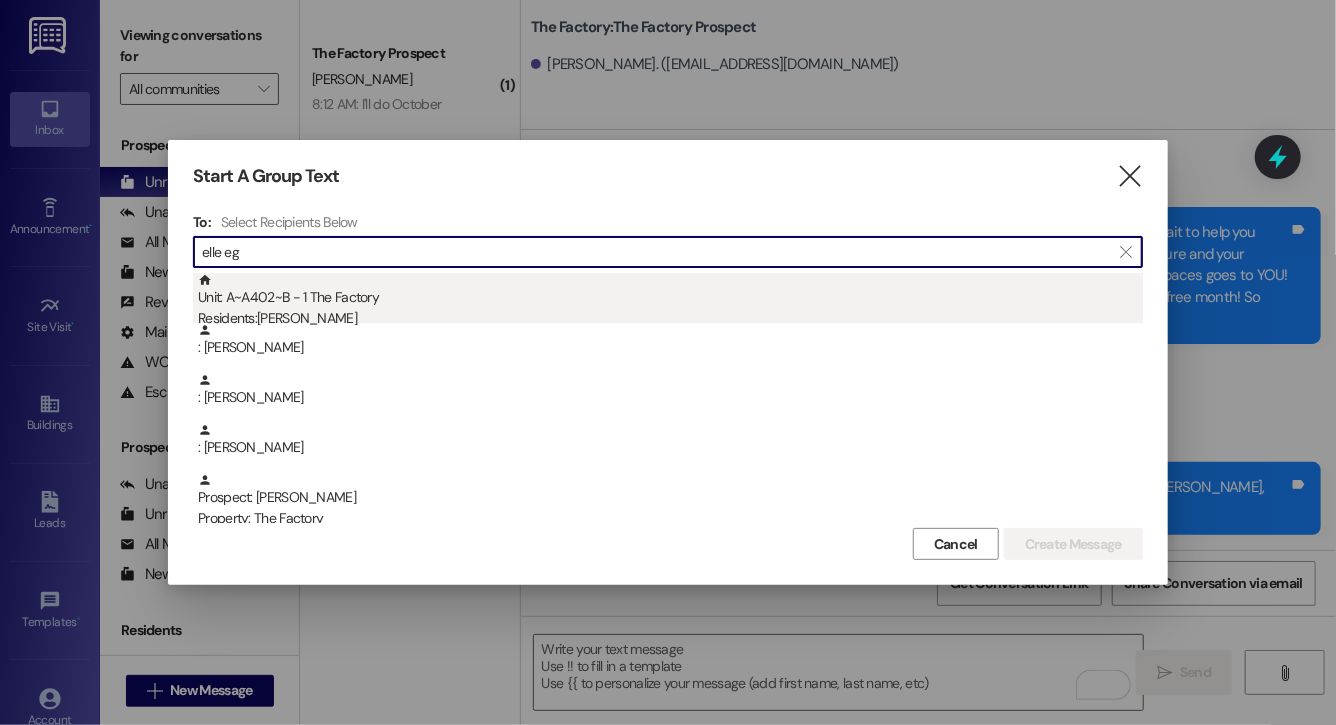 type on "elle eg" 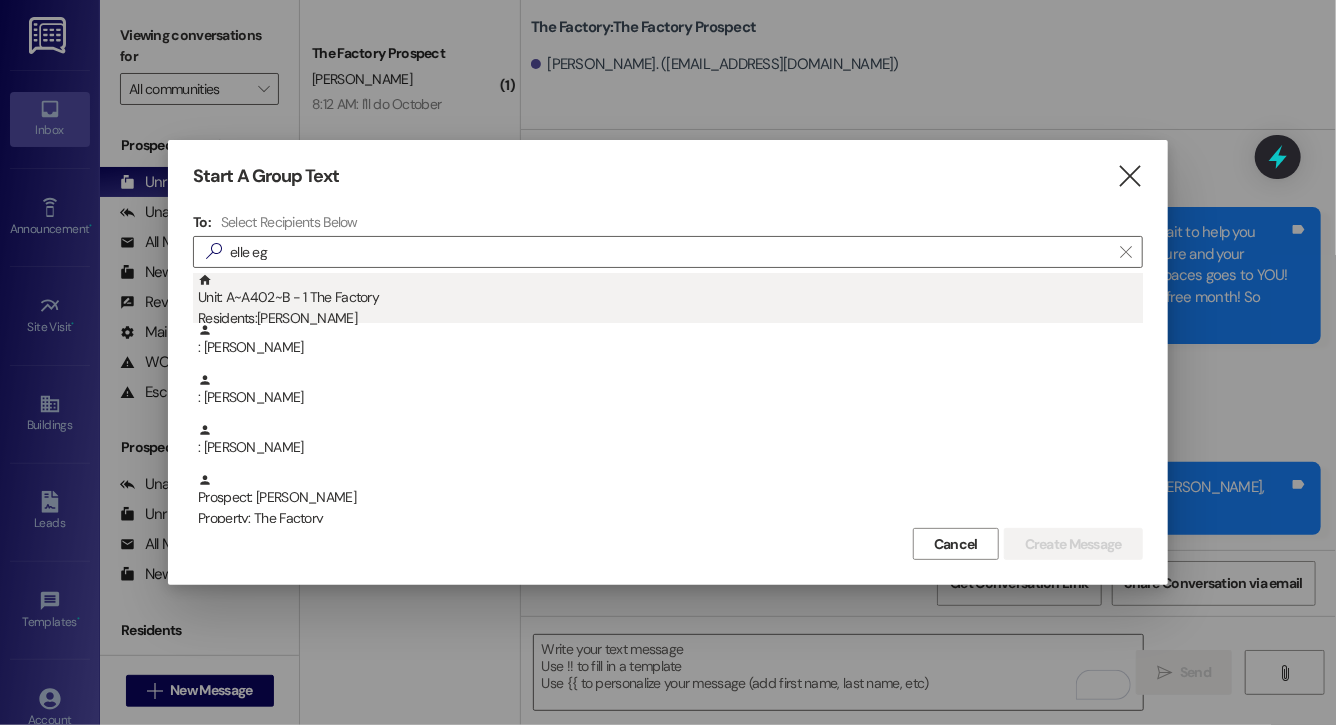 click on "Unit: A~A402~B - 1 The Factory Residents:  [PERSON_NAME]" at bounding box center [670, 301] 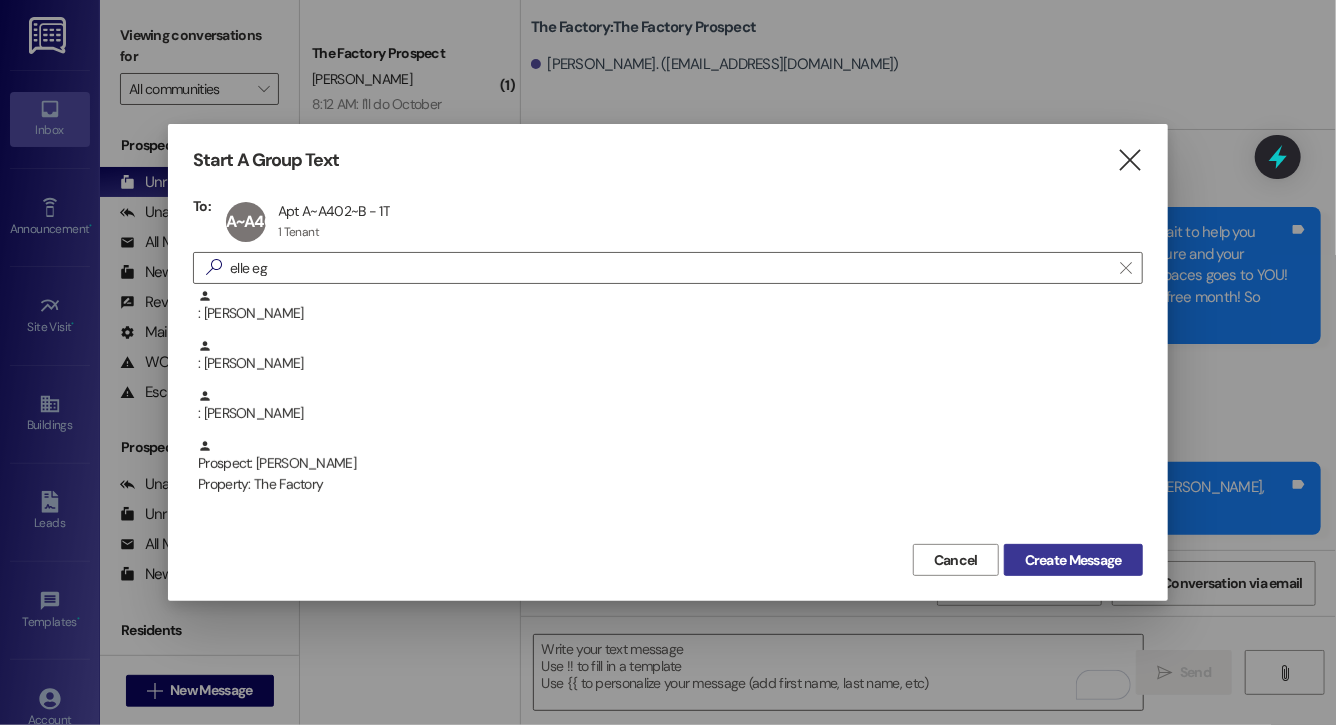 click on "Create Message" at bounding box center [1073, 560] 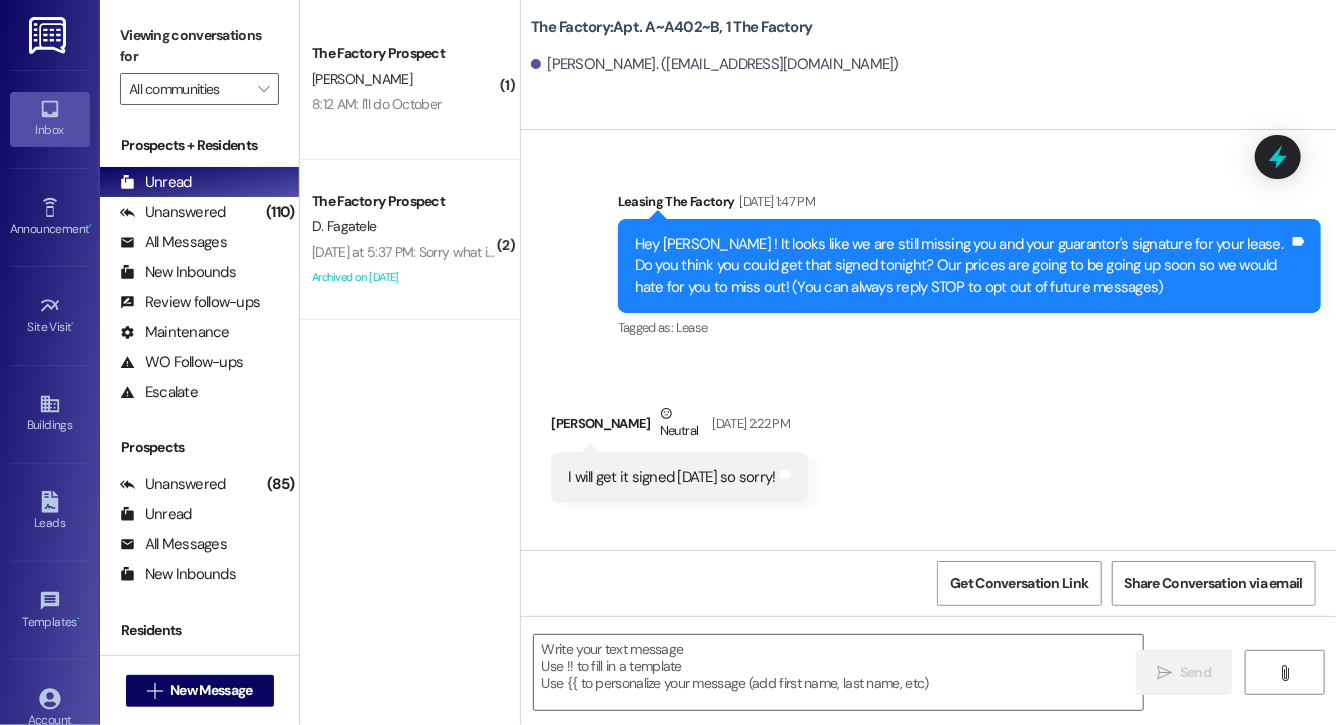 scroll, scrollTop: 14761, scrollLeft: 0, axis: vertical 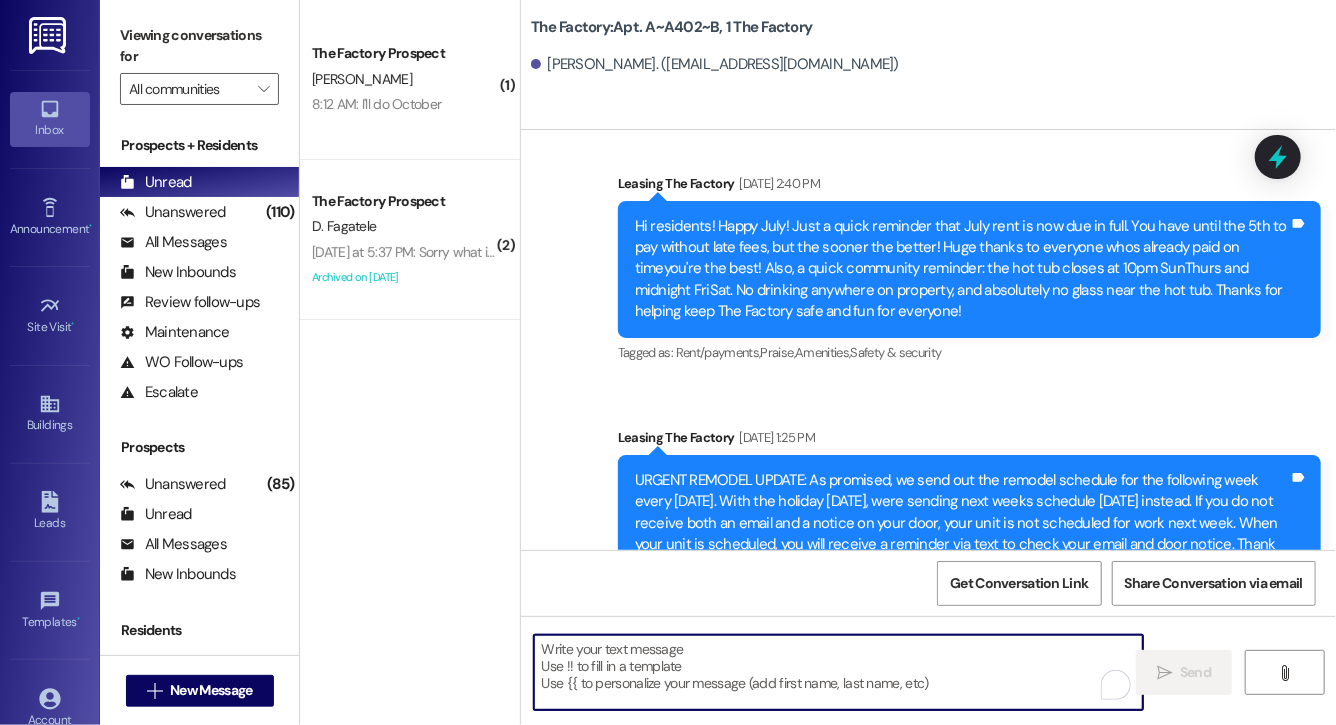 click at bounding box center (838, 672) 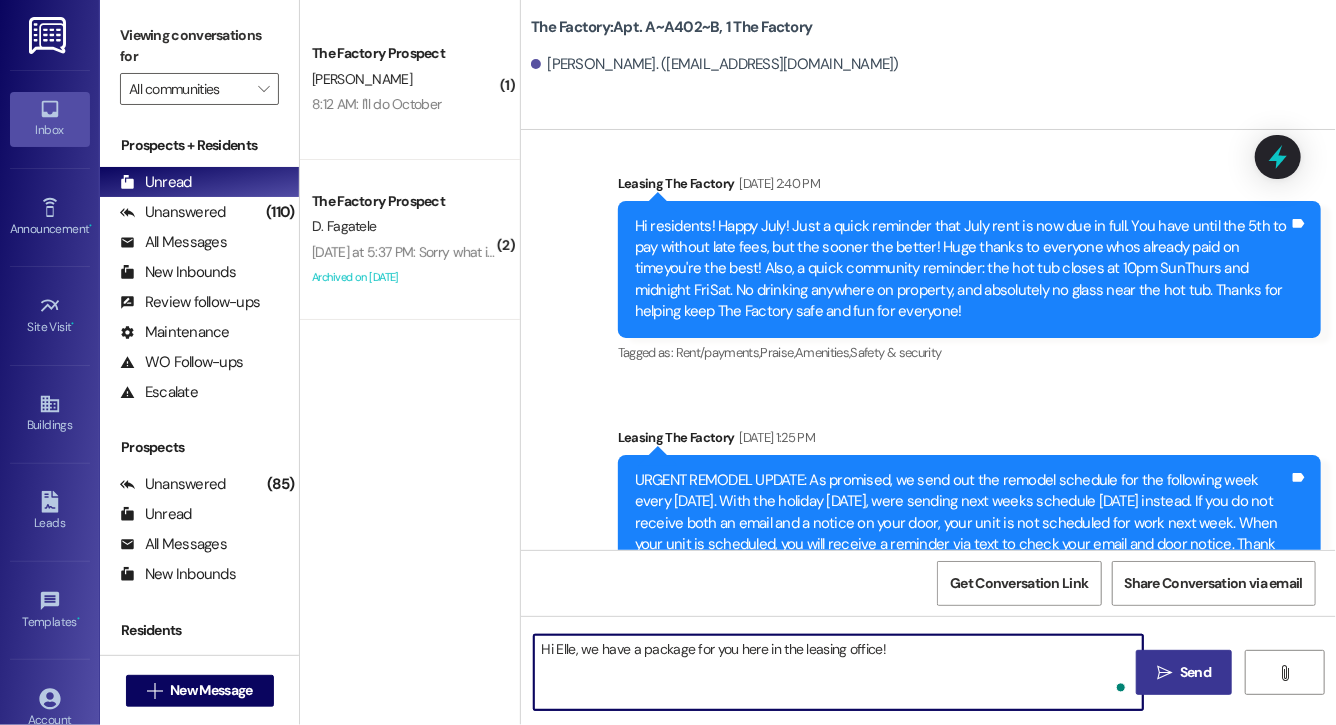 type on "Hi Elle, we have a package for you here in the leasing office!" 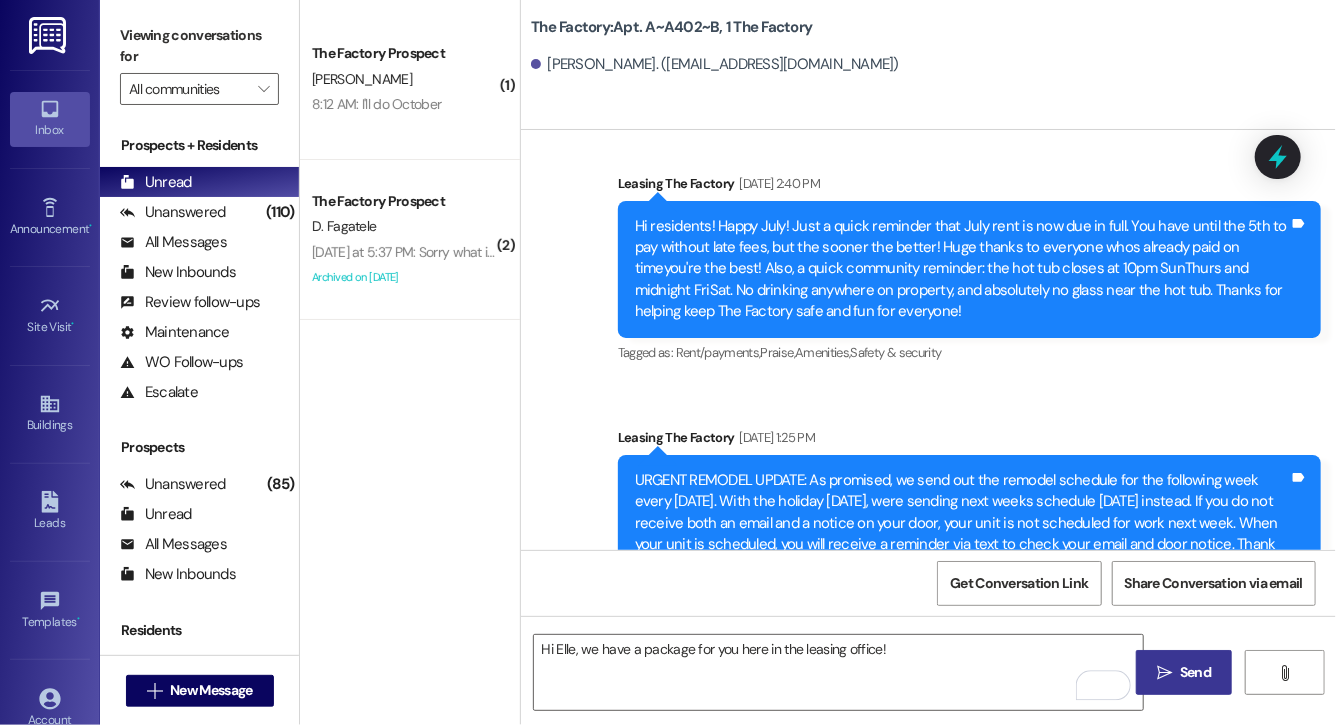 click on "" at bounding box center (1164, 673) 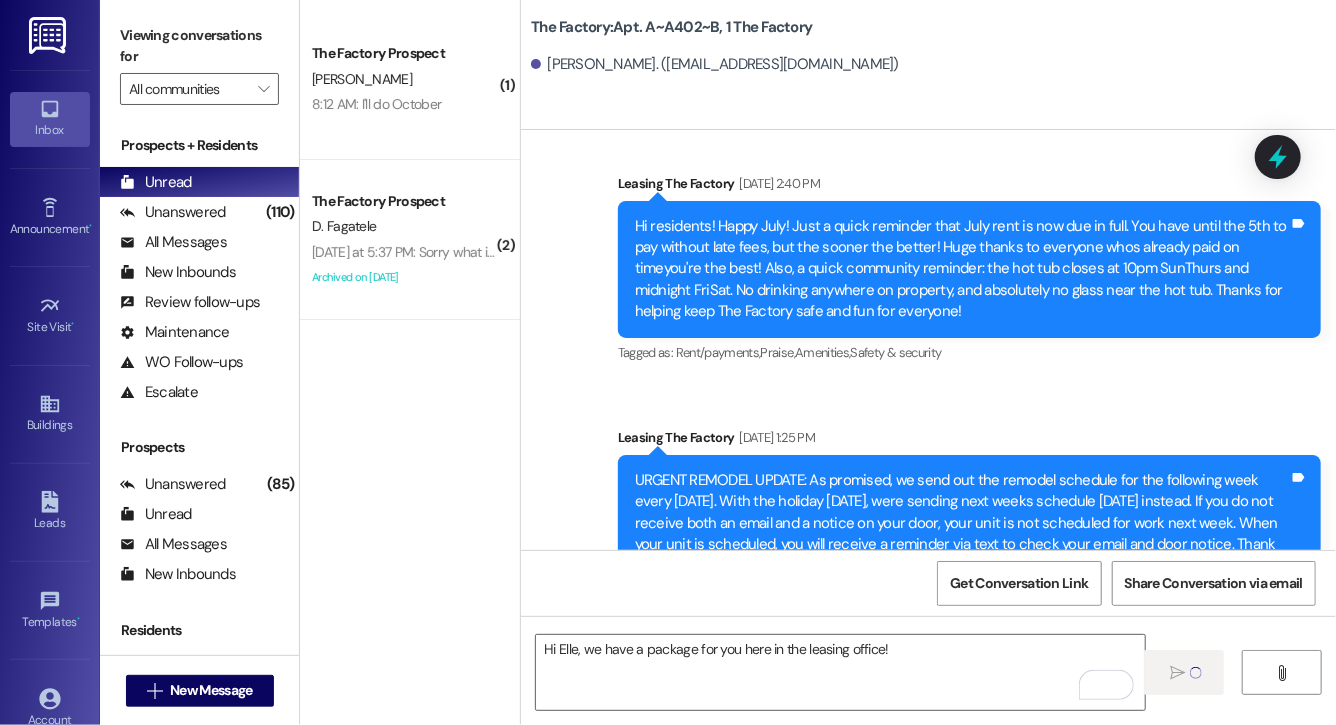 type 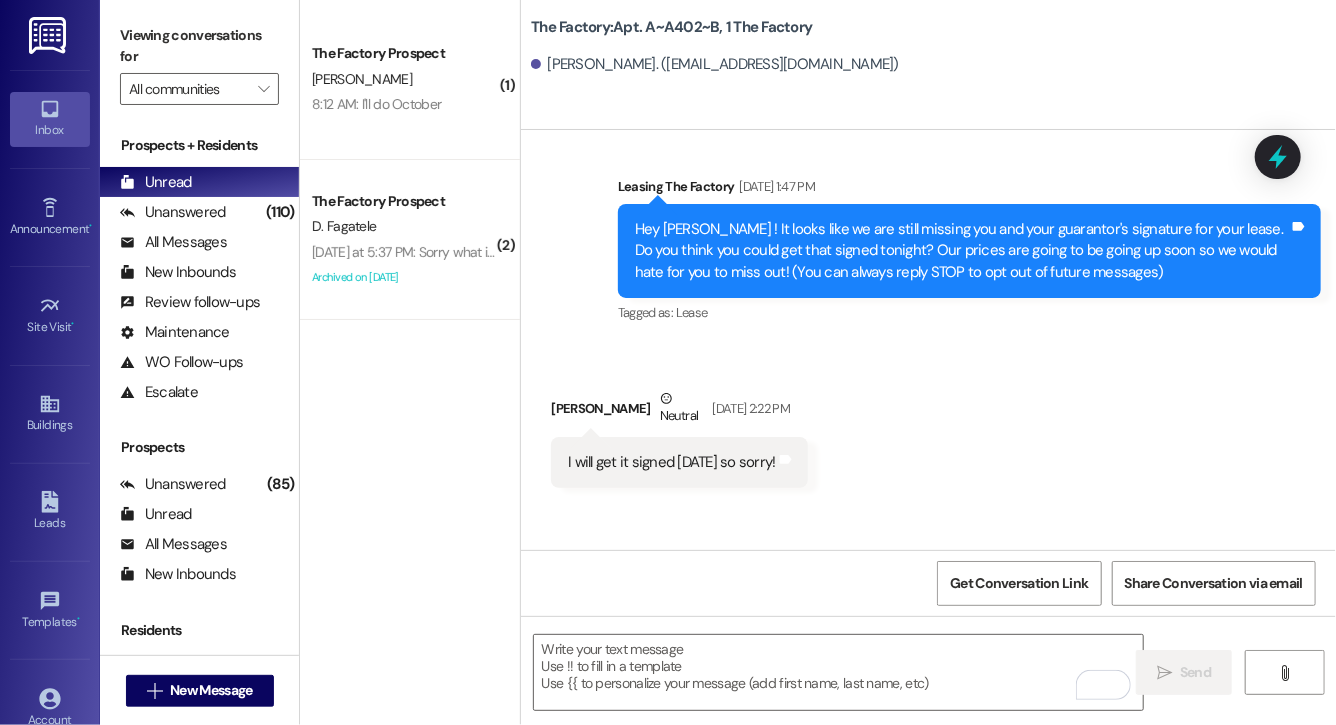 scroll, scrollTop: 0, scrollLeft: 0, axis: both 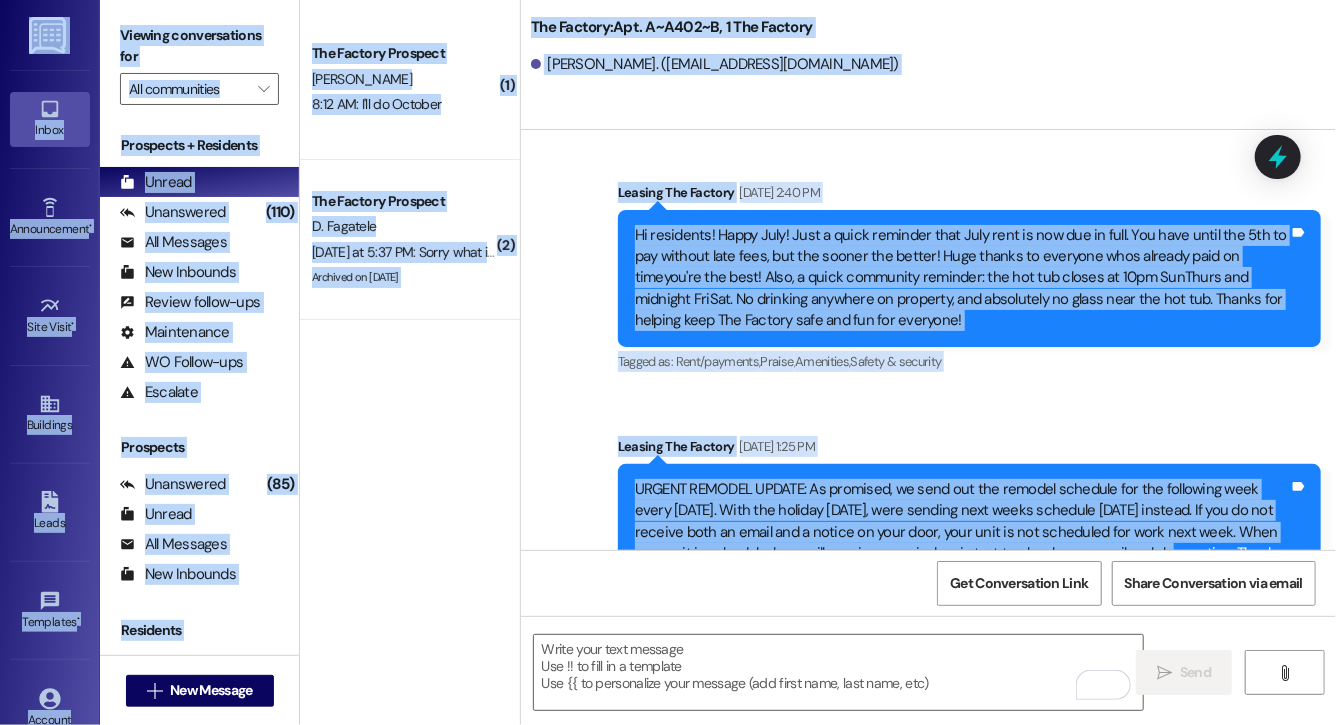 drag, startPoint x: 1155, startPoint y: 461, endPoint x: 1251, endPoint y: -144, distance: 612.56915 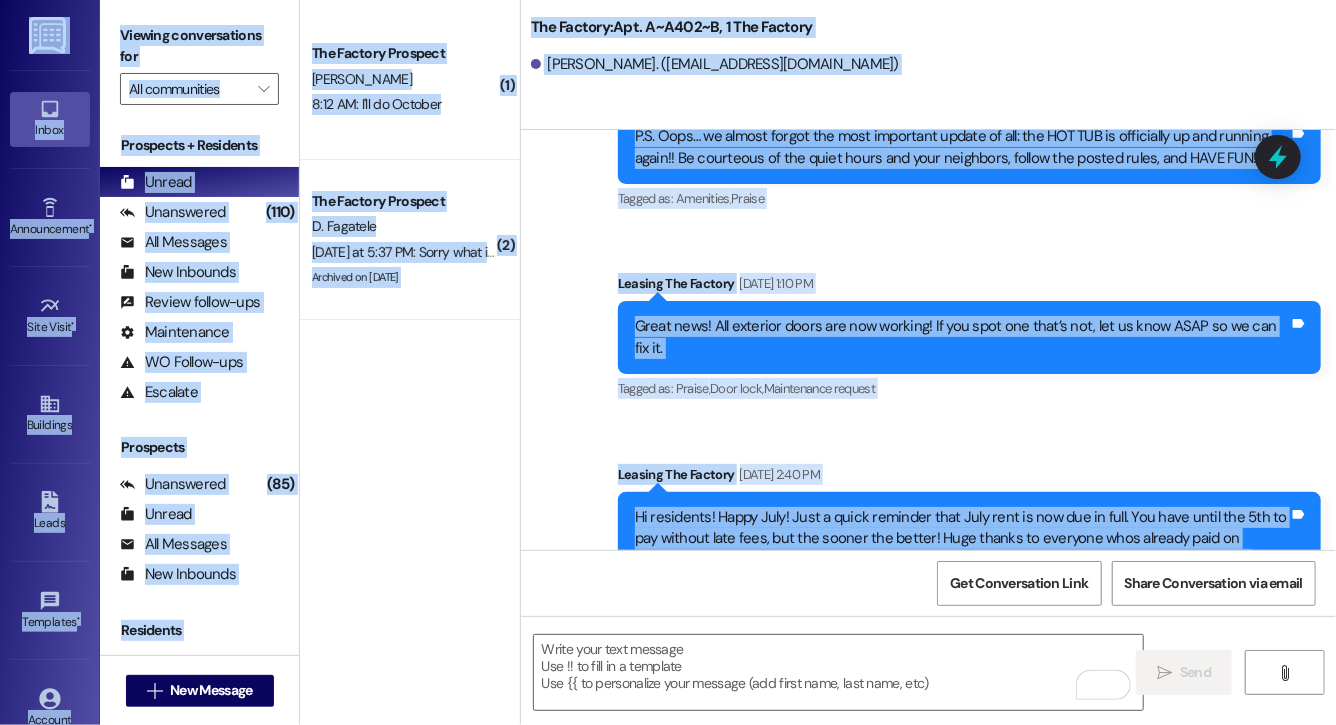 click on "Leasing The Factory [DATE] 2:40 PM" at bounding box center (969, 478) 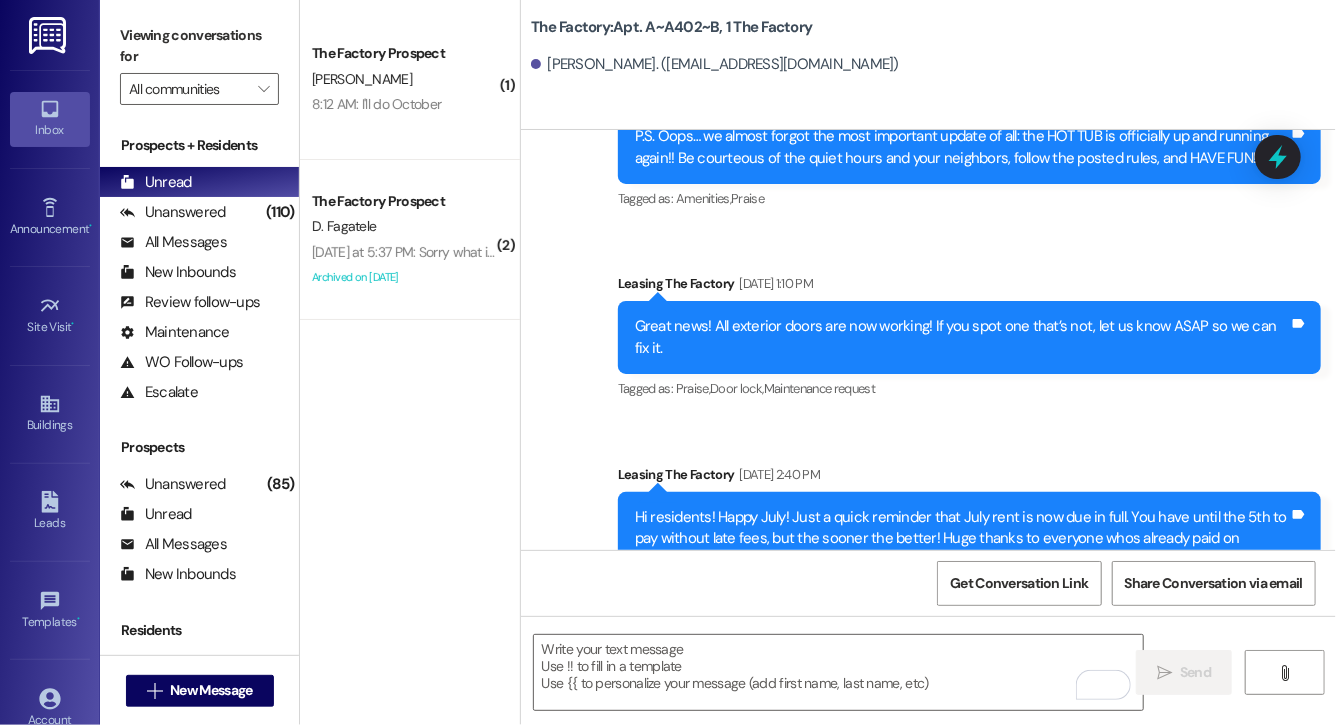 scroll, scrollTop: 14900, scrollLeft: 0, axis: vertical 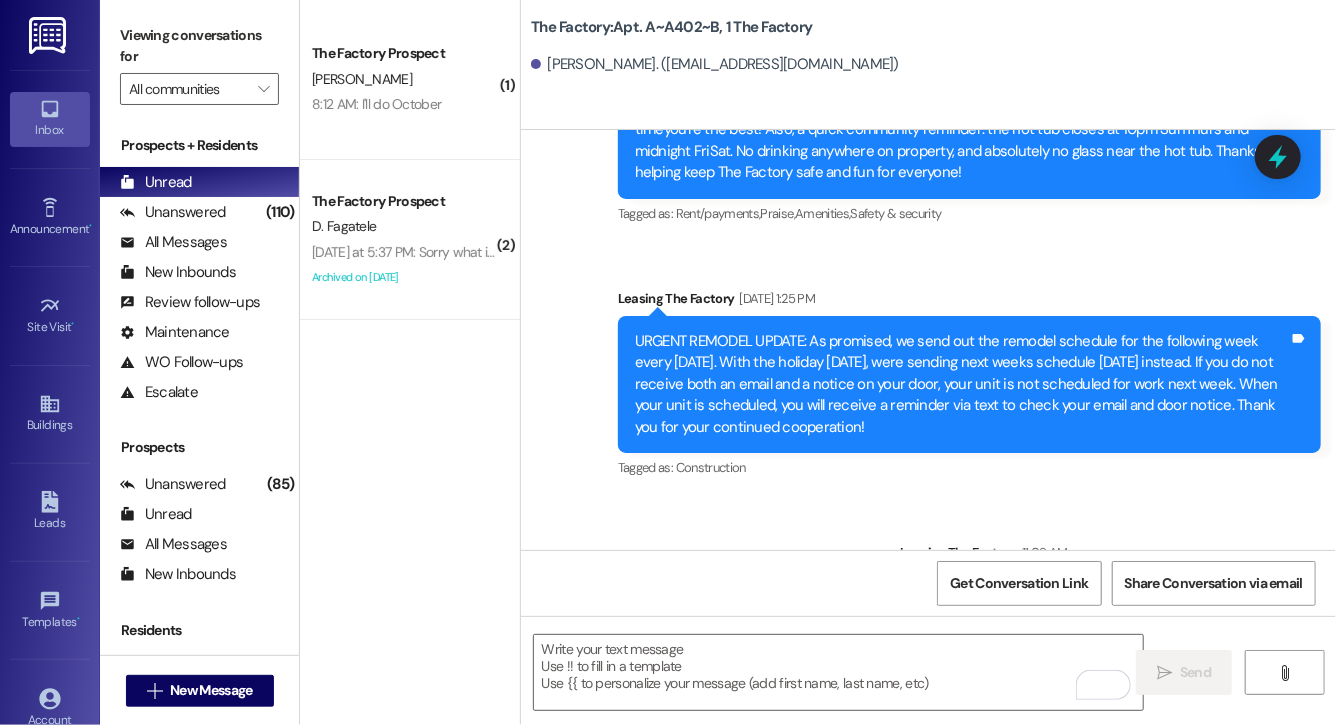 click on "Announcement, sent via SMS Leasing The Factory [DATE] 10:12 AM Hello Factory Residents!If you still have an old parking pass from last year, your new parking pass is now available for pickup at our office.  We will be open until 5 PM [DATE]. Please make sure to pick up your new pass by 08/29 to avoid any issues, as parking enforcement will begin towing from 08/31. Tags and notes Tagged as:   Parking ,  Click to highlight conversations about Parking Parking issue ,  Click to highlight conversations about Parking issue Apartment entry ,  Click to highlight conversations about Apartment entry Safety & security Click to highlight conversations about Safety & security Announcement, sent via SMS Leasing The Factory [DATE] 11:33 AM Hello everyone! Just a quick reminder to avoid parking your vehicles in the motorcycle spaces. If you do, there’s a risk of having your car booted. Thanks for your cooperation! Tags and notes Tagged as:   Parking ,  Click to highlight conversations about Parking ," at bounding box center (928, -6650) 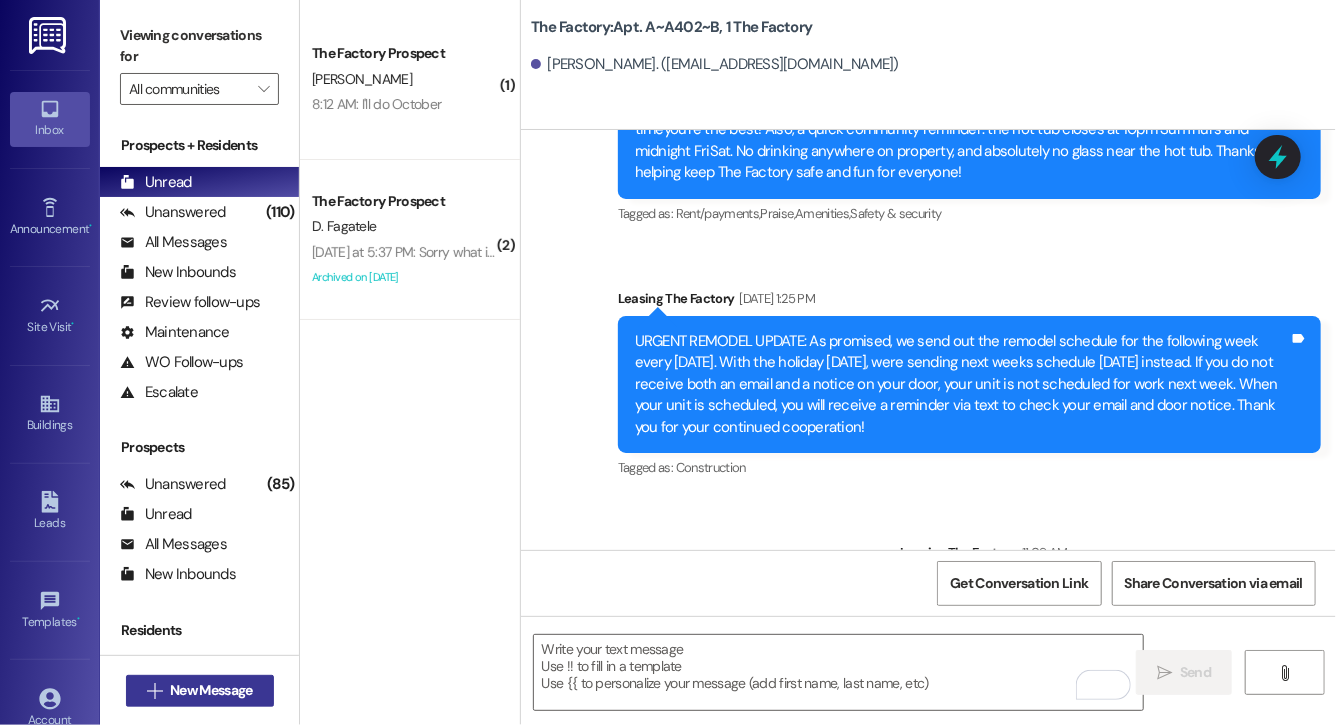 click on " New Message" at bounding box center [200, 691] 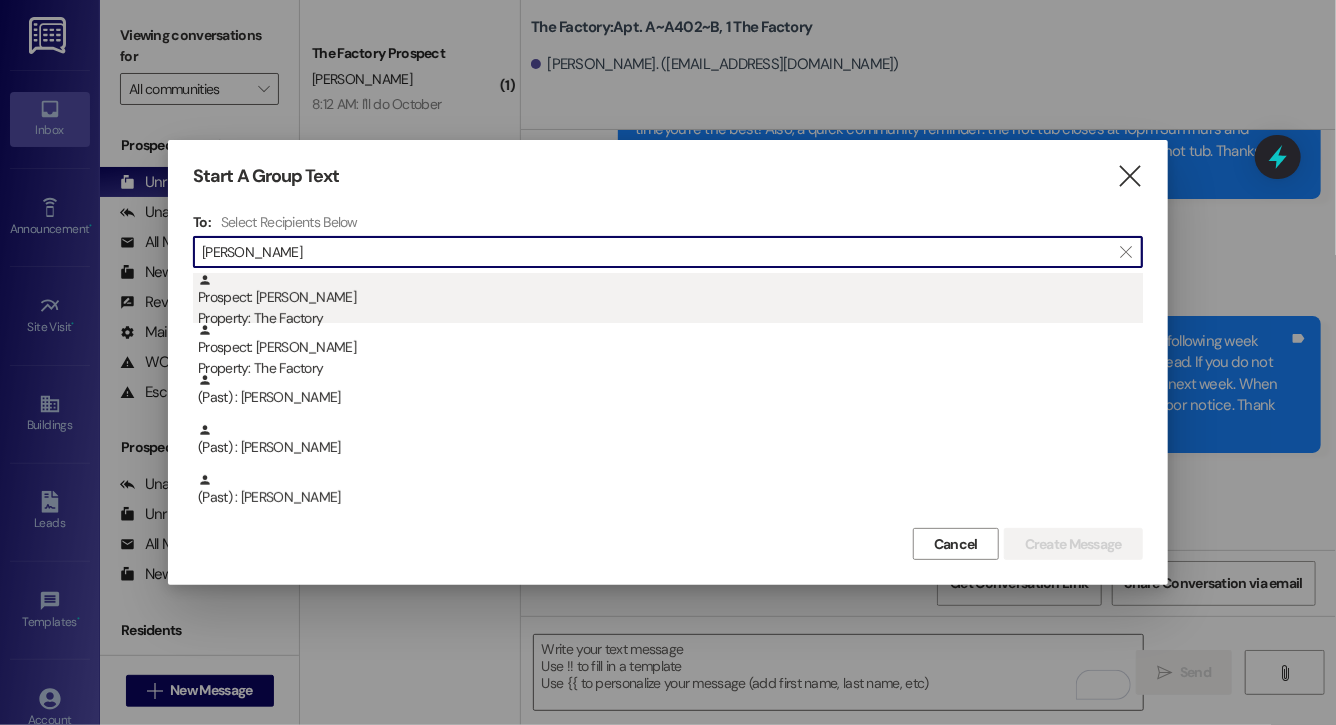 type on "[PERSON_NAME]" 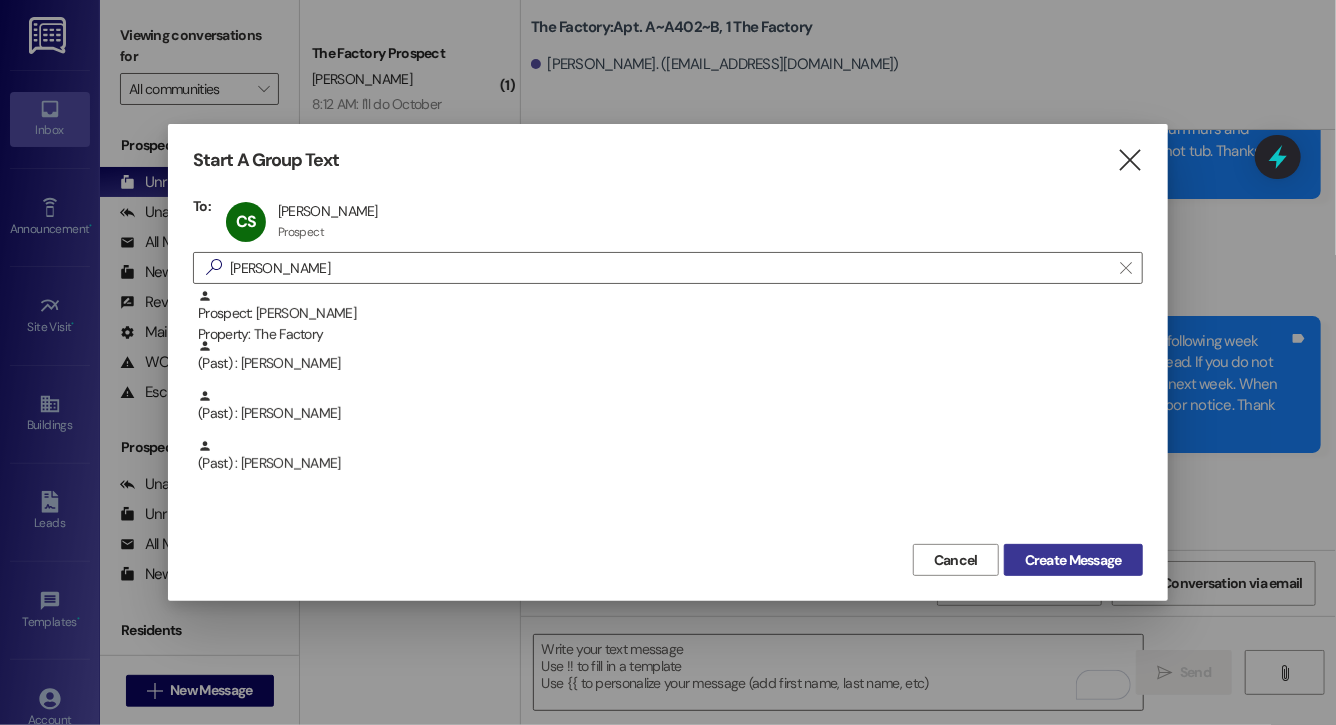 click on "Create Message" at bounding box center (1073, 560) 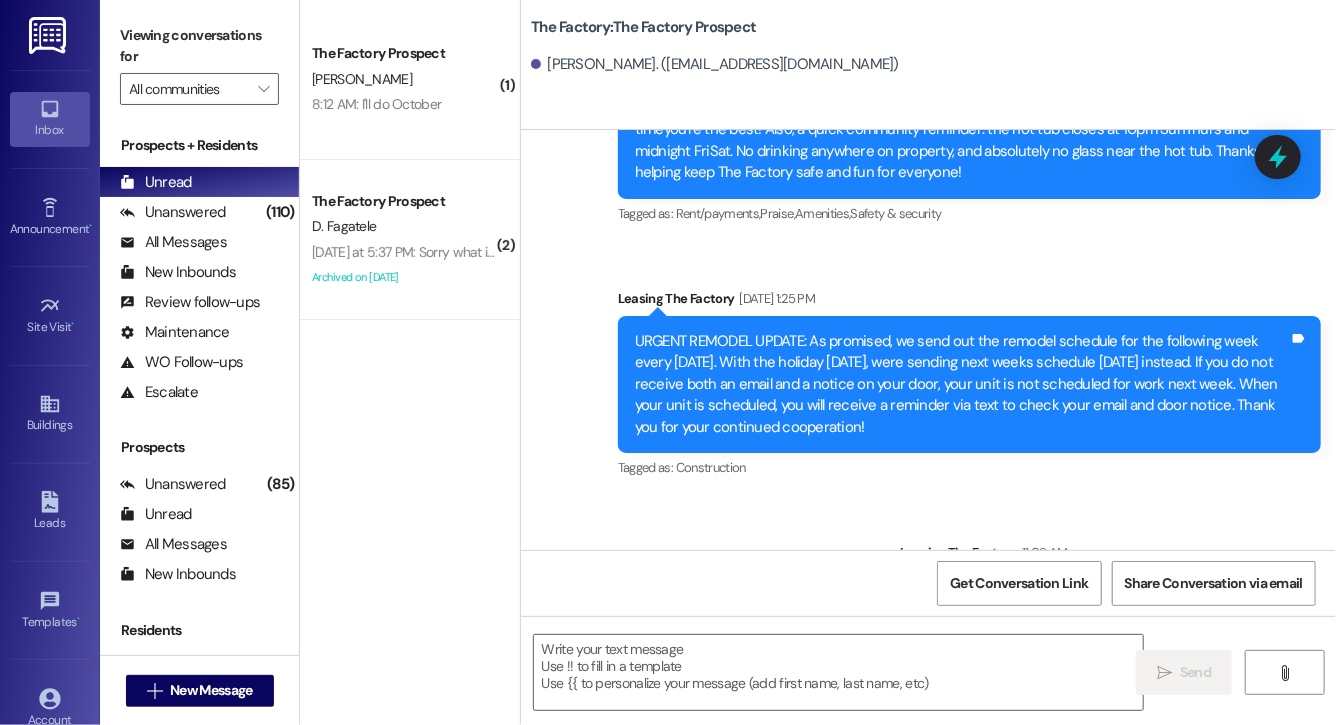 scroll, scrollTop: 0, scrollLeft: 0, axis: both 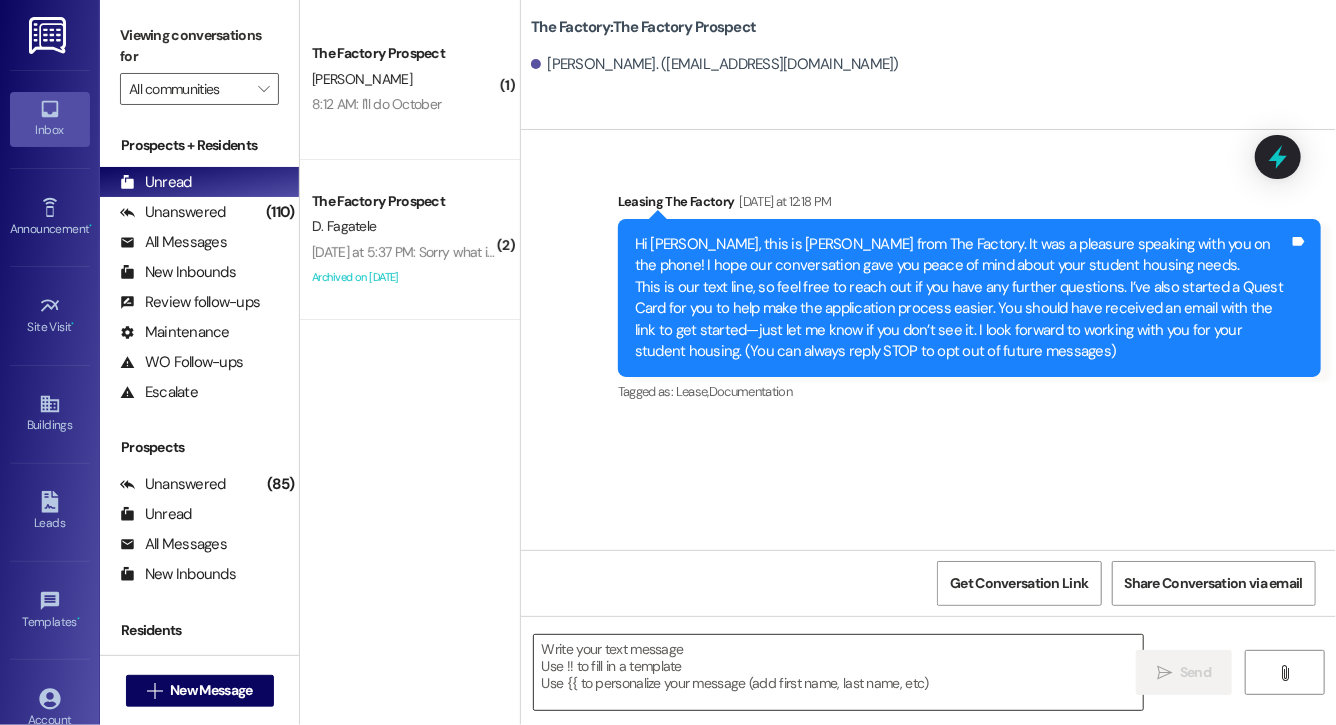 click at bounding box center (838, 672) 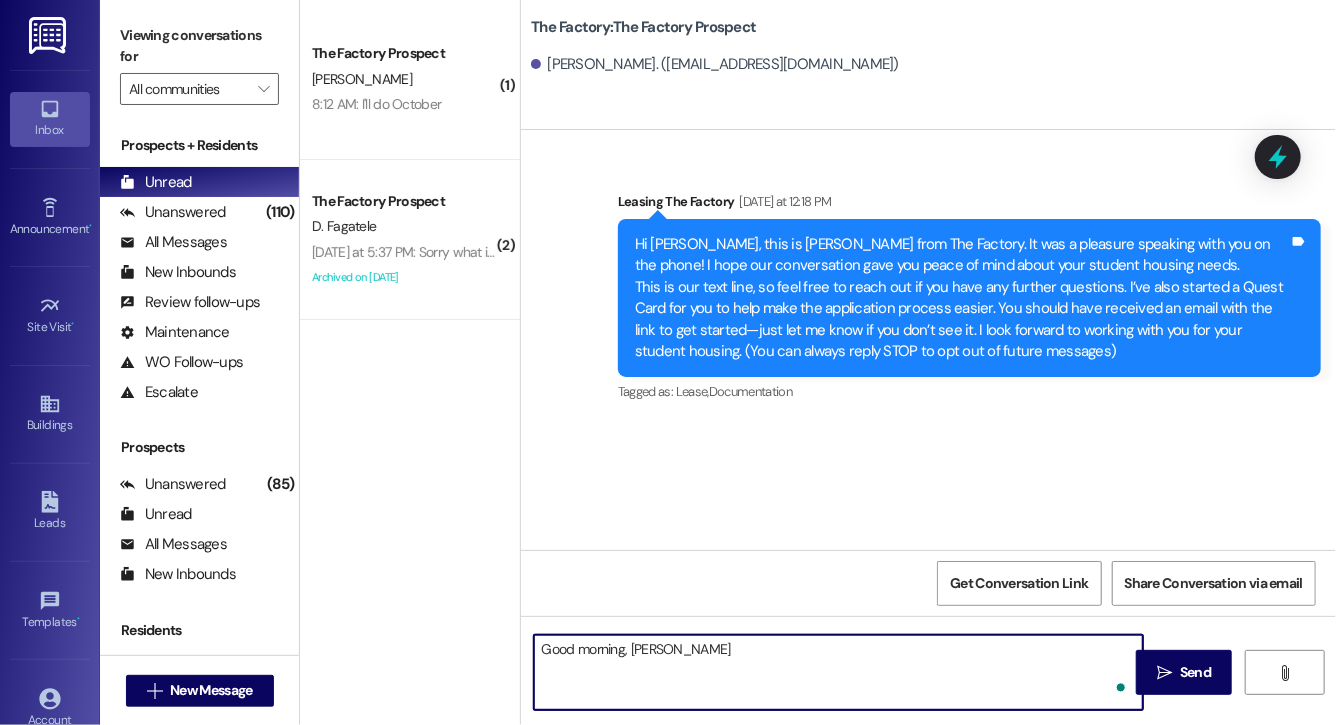 click on "Good morning, [PERSON_NAME]" at bounding box center (838, 672) 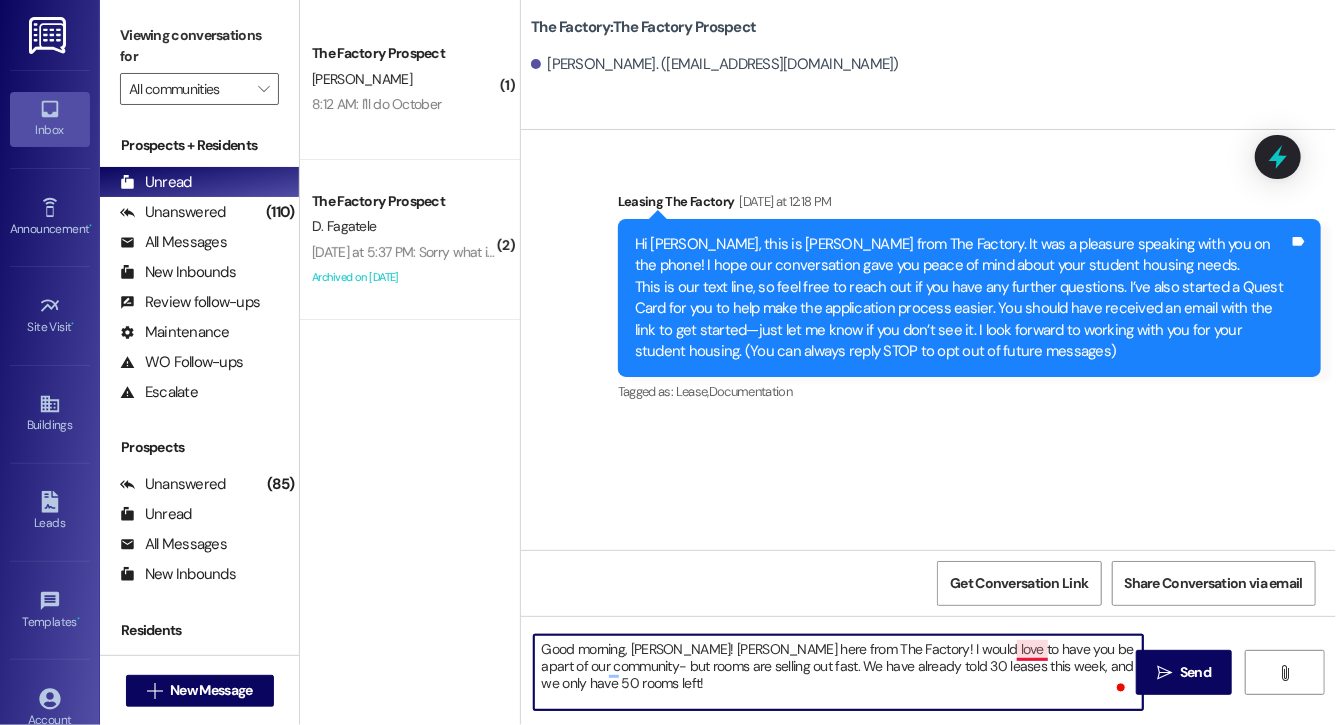 click on "Good morning, [PERSON_NAME]! [PERSON_NAME] here from The Factory! I would love to have you be apart of our community- but rooms are selling out fast. We have already told 30 leases this week, and we only have 50 rooms left!" at bounding box center (838, 672) 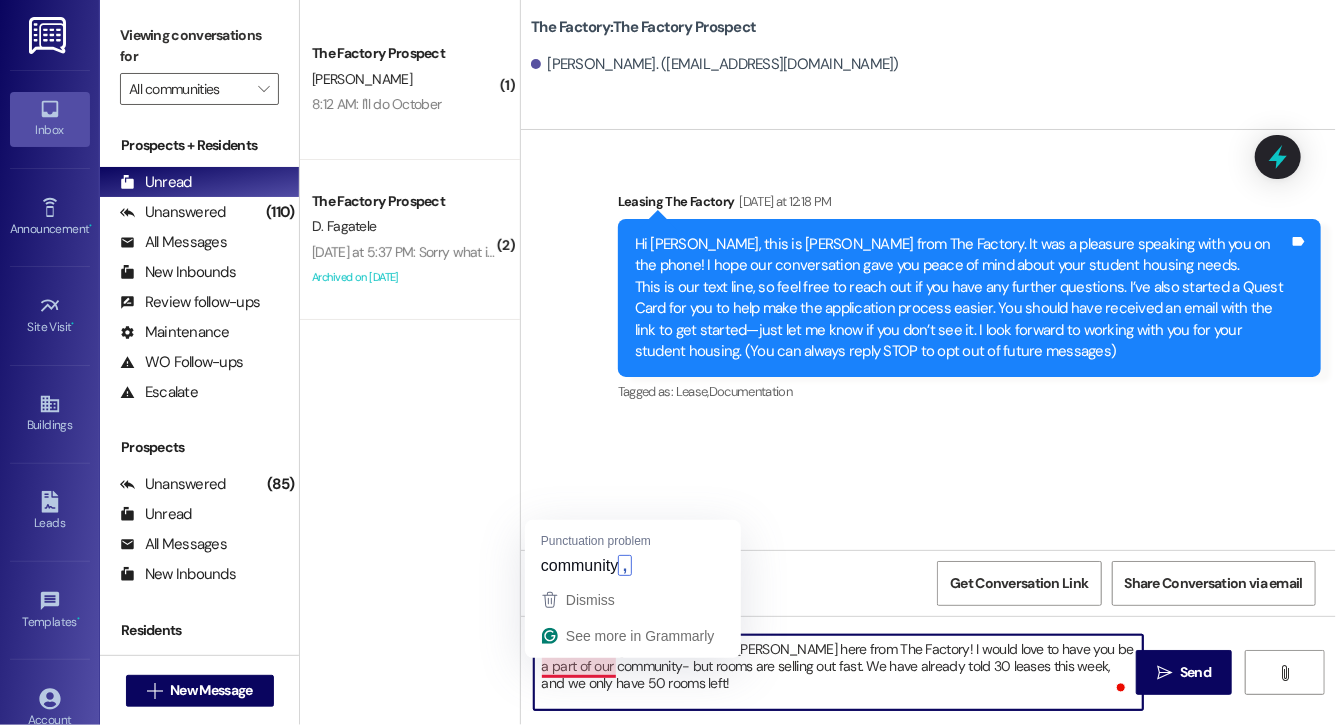 click on "Good morning, [PERSON_NAME]! [PERSON_NAME] here from The Factory! I would love to have you be a part of our community- but rooms are selling out fast. We have already told 30 leases this week, and we only have 50 rooms left!" at bounding box center (838, 672) 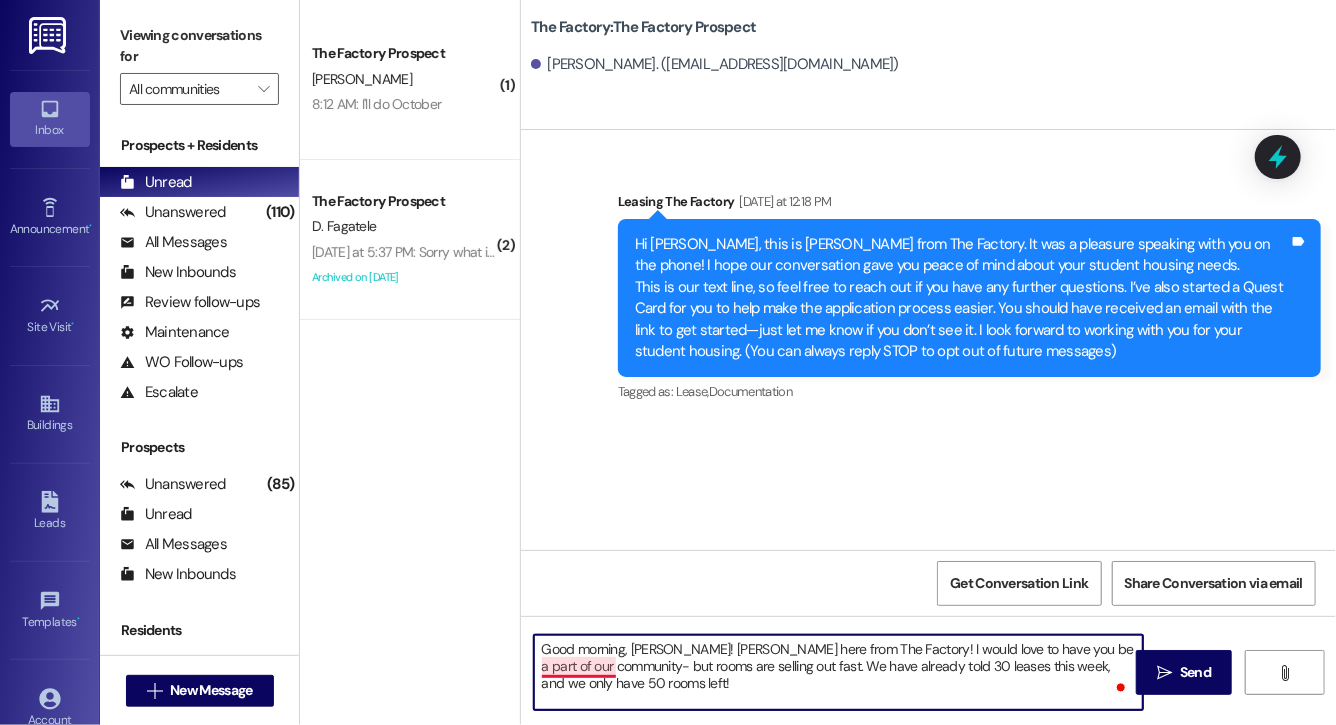 click on "Good morning, [PERSON_NAME]! [PERSON_NAME] here from The Factory! I would love to have you be a part of our community- but rooms are selling out fast. We have already told 30 leases this week, and we only have 50 rooms left!" at bounding box center (838, 672) 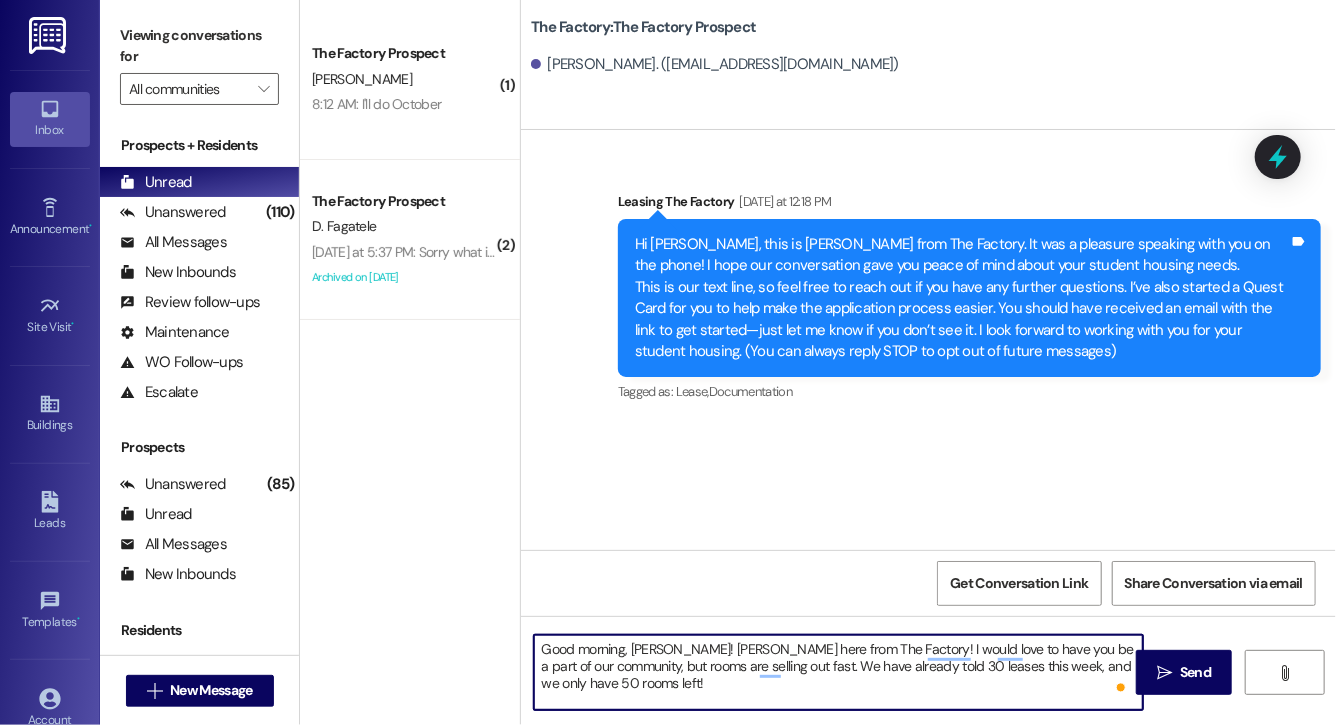 click on "Good morning, [PERSON_NAME]! [PERSON_NAME] here from The Factory! I would love to have you be a part of our community, but rooms are selling out fast. We have already told 30 leases this week, and we only have 50 rooms left!" at bounding box center (838, 672) 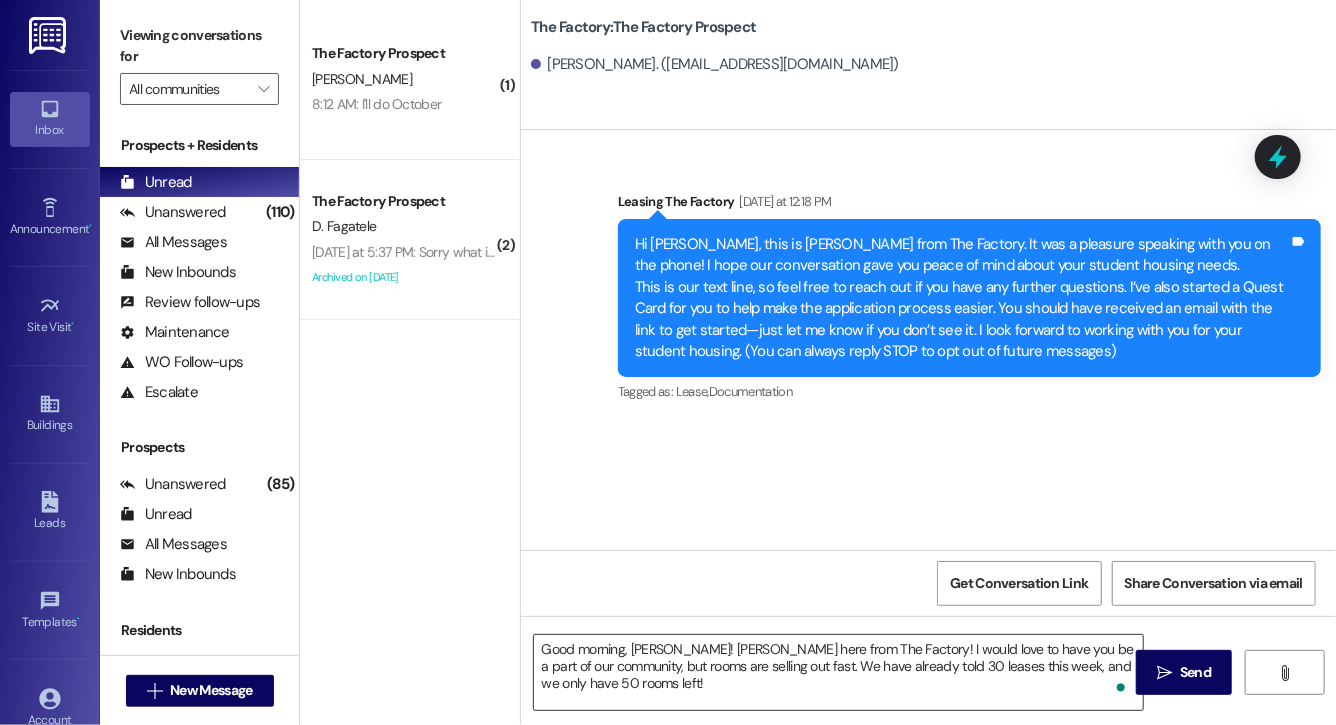 click on "Good morning, [PERSON_NAME]! [PERSON_NAME] here from The Factory! I would love to have you be a part of our community, but rooms are selling out fast. We have already told 30 leases this week, and we only have 50 rooms left!" at bounding box center (838, 672) 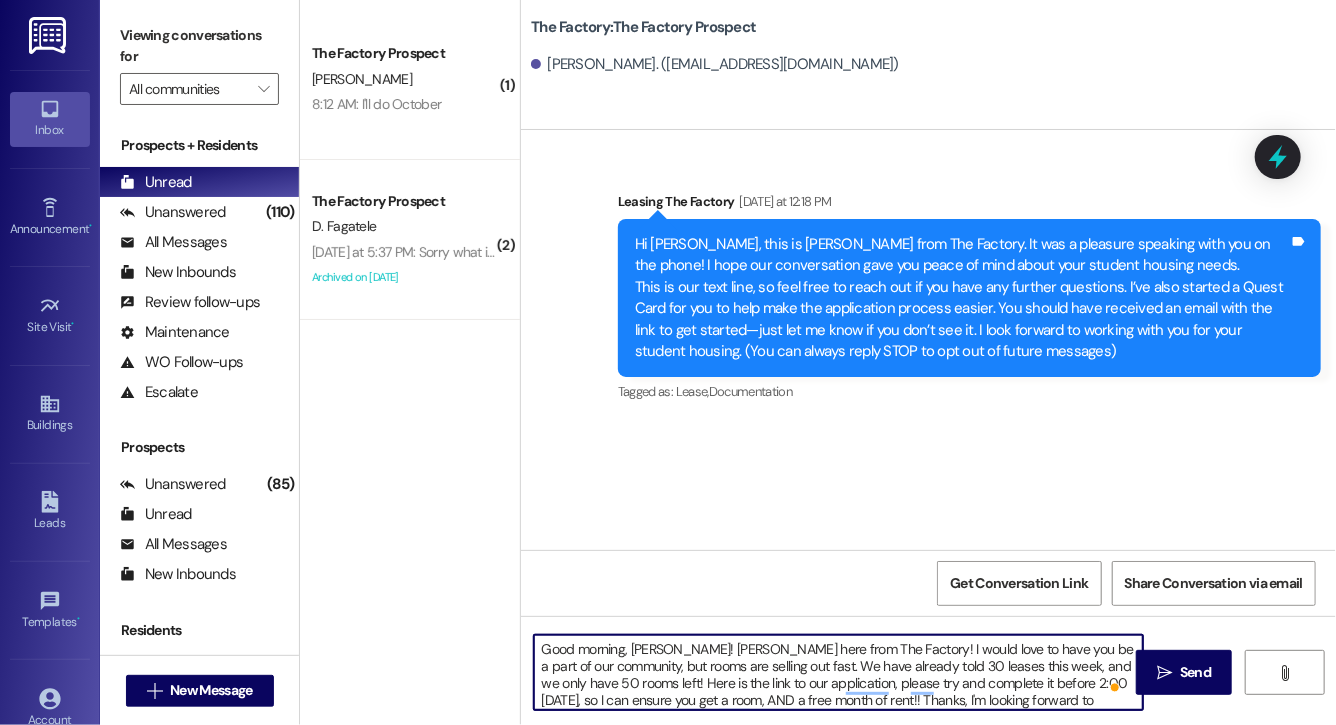 scroll, scrollTop: 17, scrollLeft: 0, axis: vertical 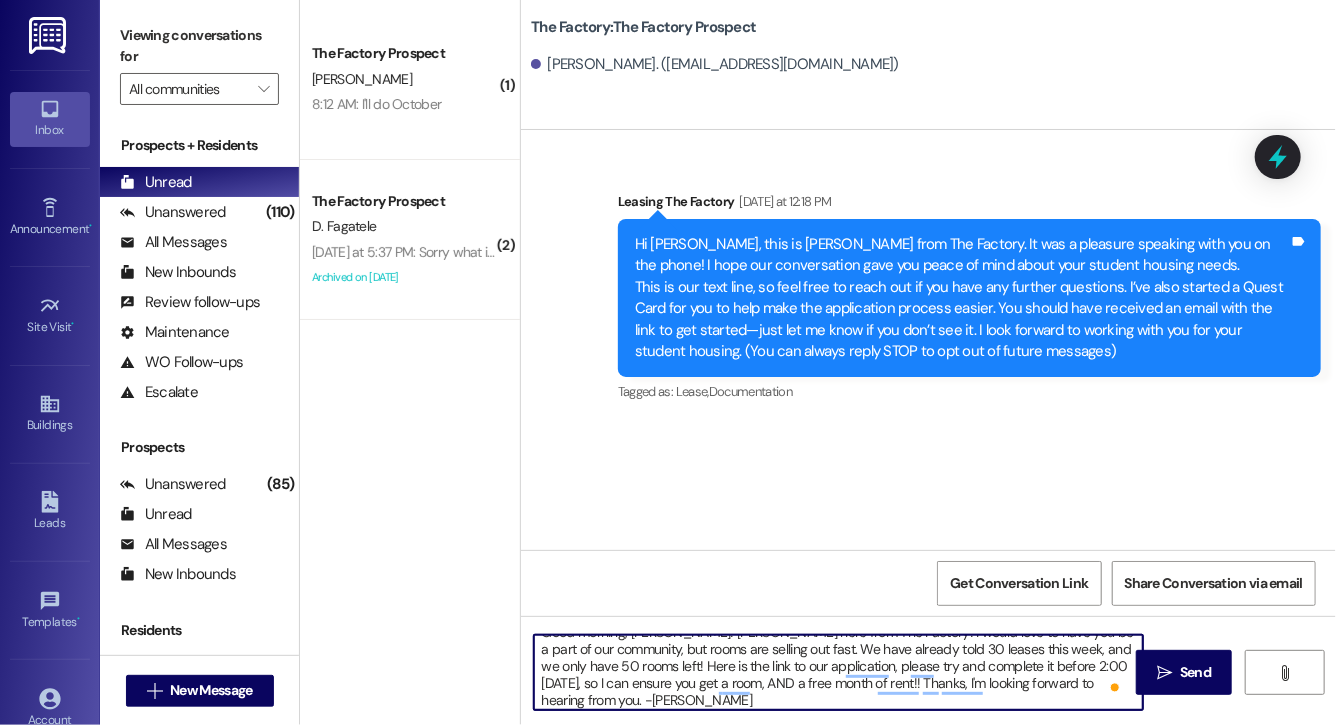 paste on "[URL][DOMAIN_NAME]" 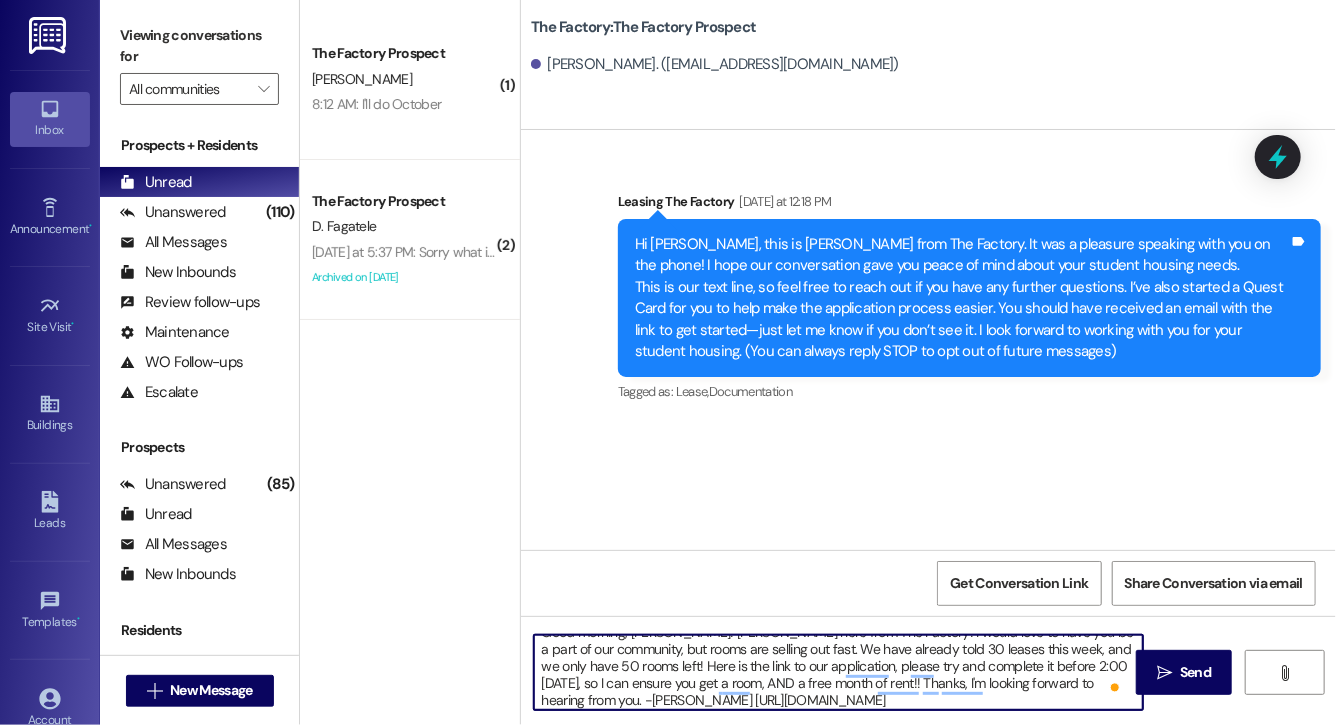 scroll, scrollTop: 68, scrollLeft: 0, axis: vertical 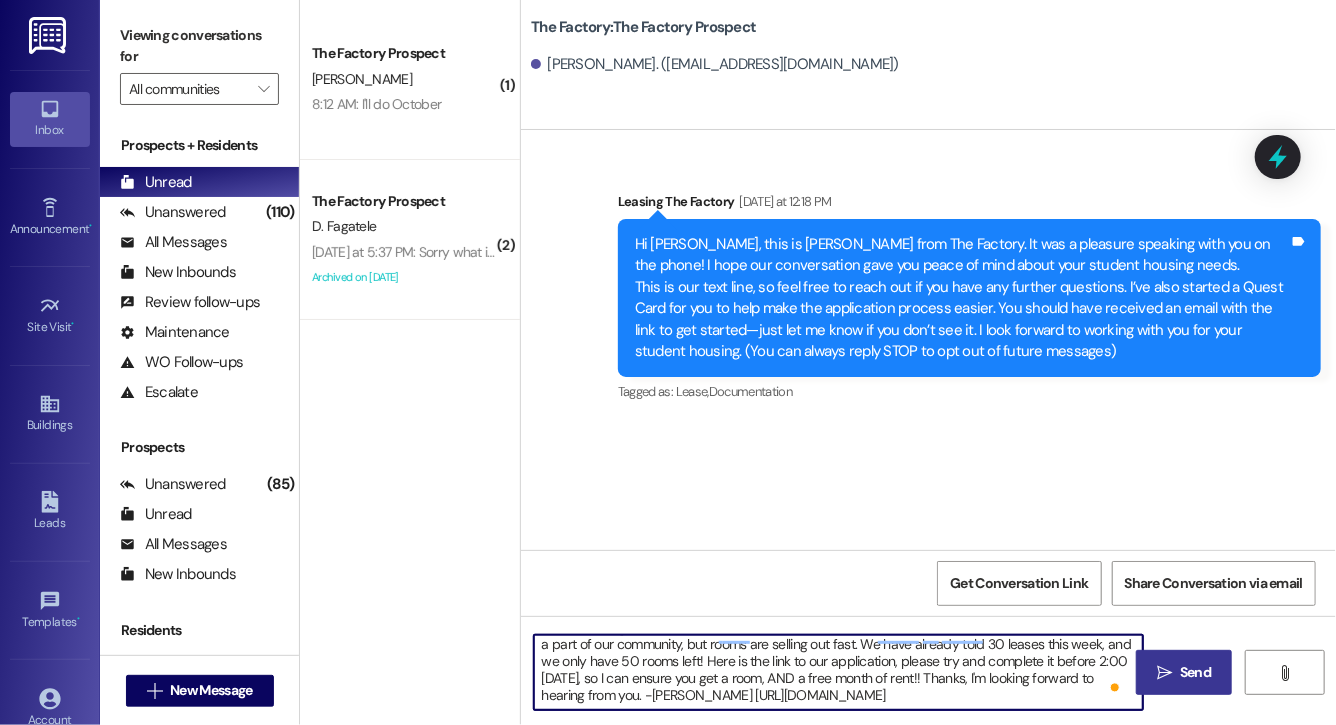 type on "Good morning, [PERSON_NAME]! [PERSON_NAME] here from The Factory! I would love to have you be a part of our community, but rooms are selling out fast. We have already told 30 leases this week, and we only have 50 rooms left! Here is the link to our application, please try and complete it before 2:00 [DATE], so I can ensure you get a room, AND a free month of rent!! Thanks, I'm looking forward to hearing from you. -[PERSON_NAME] [URL][DOMAIN_NAME]" 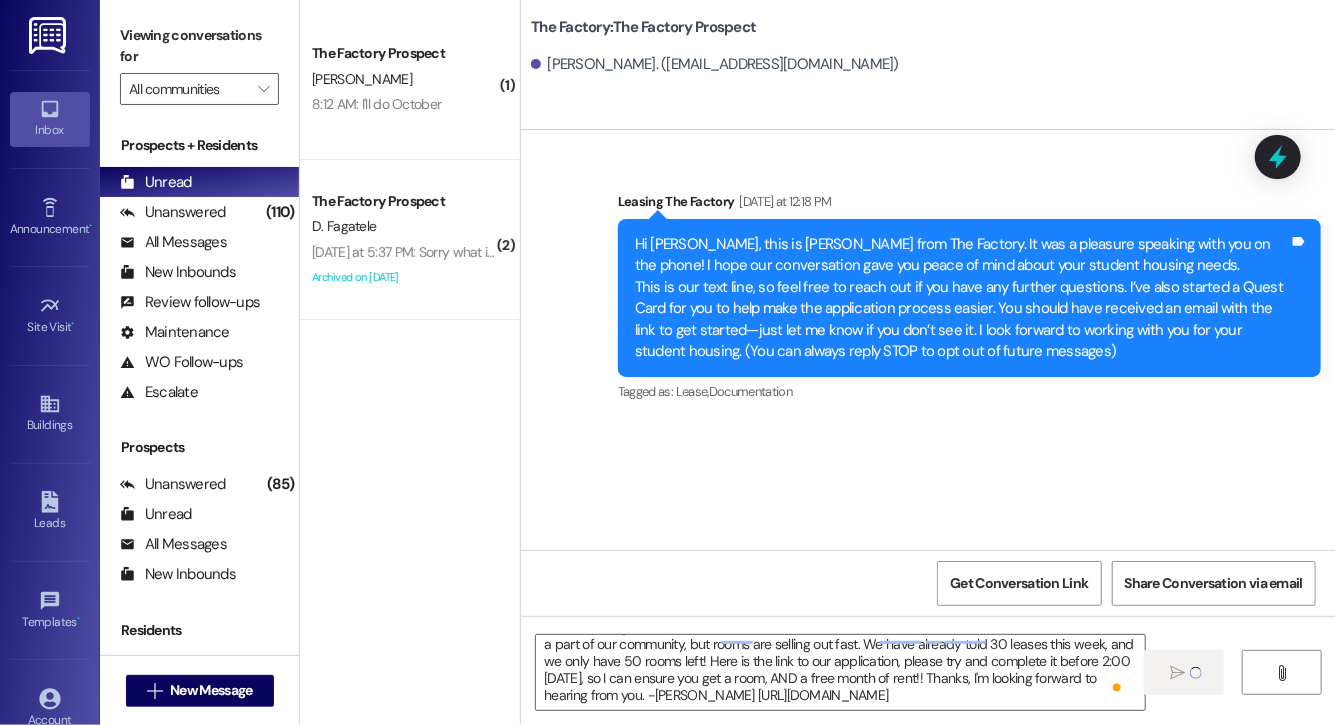 type 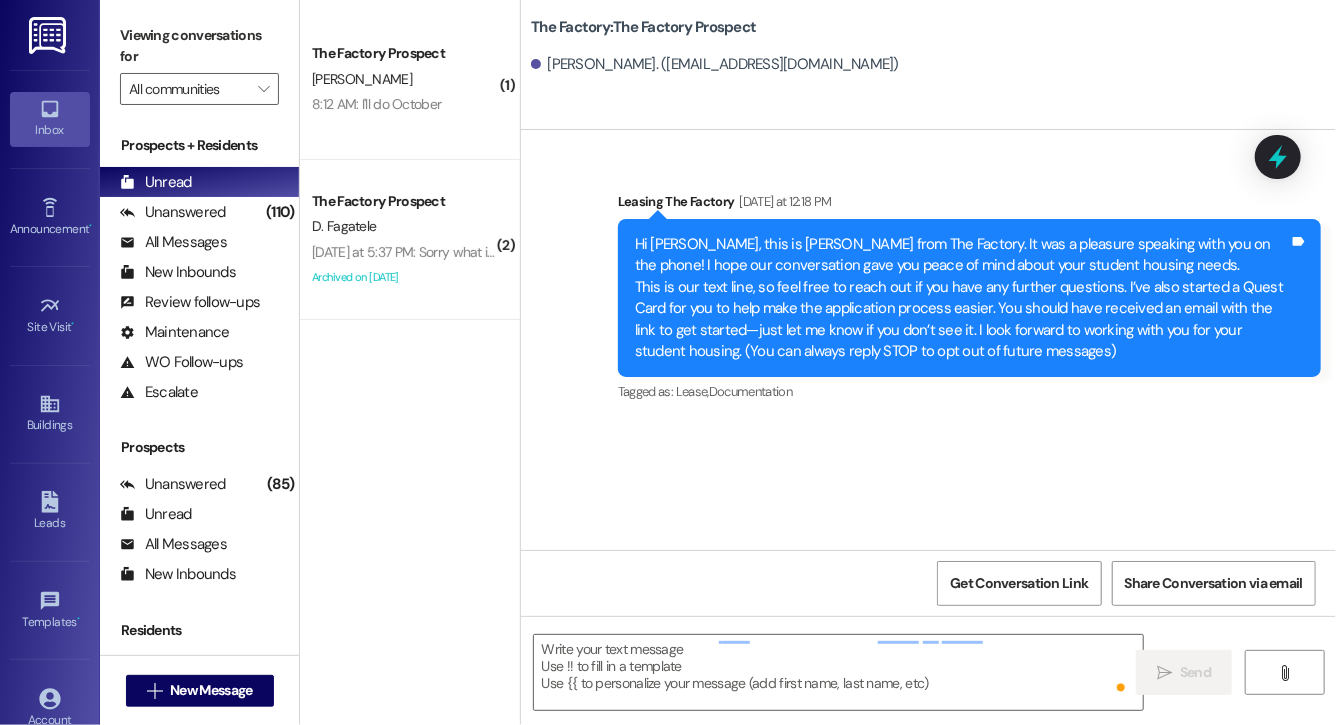 scroll, scrollTop: 0, scrollLeft: 0, axis: both 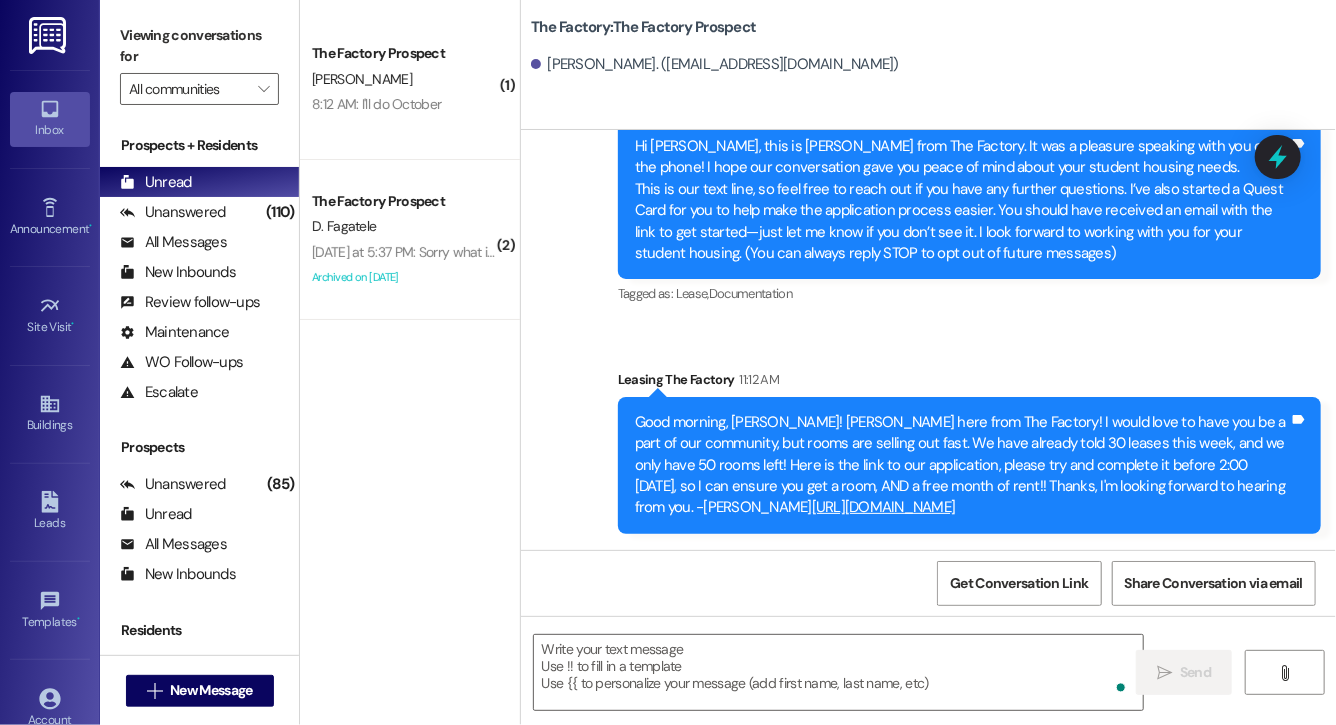 click on "Good morning, [PERSON_NAME]! [PERSON_NAME] here from The Factory! I would love to have you be a part of our community, but rooms are selling out fast. We have already told 30 leases this week, and we only have 50 rooms left! Here is the link to our application, please try and complete it before 2:00 [DATE], so I can ensure you get a room, AND a free month of rent!! Thanks, I'm looking forward to hearing from you. -[PERSON_NAME]  [URL][DOMAIN_NAME]" at bounding box center [962, 465] 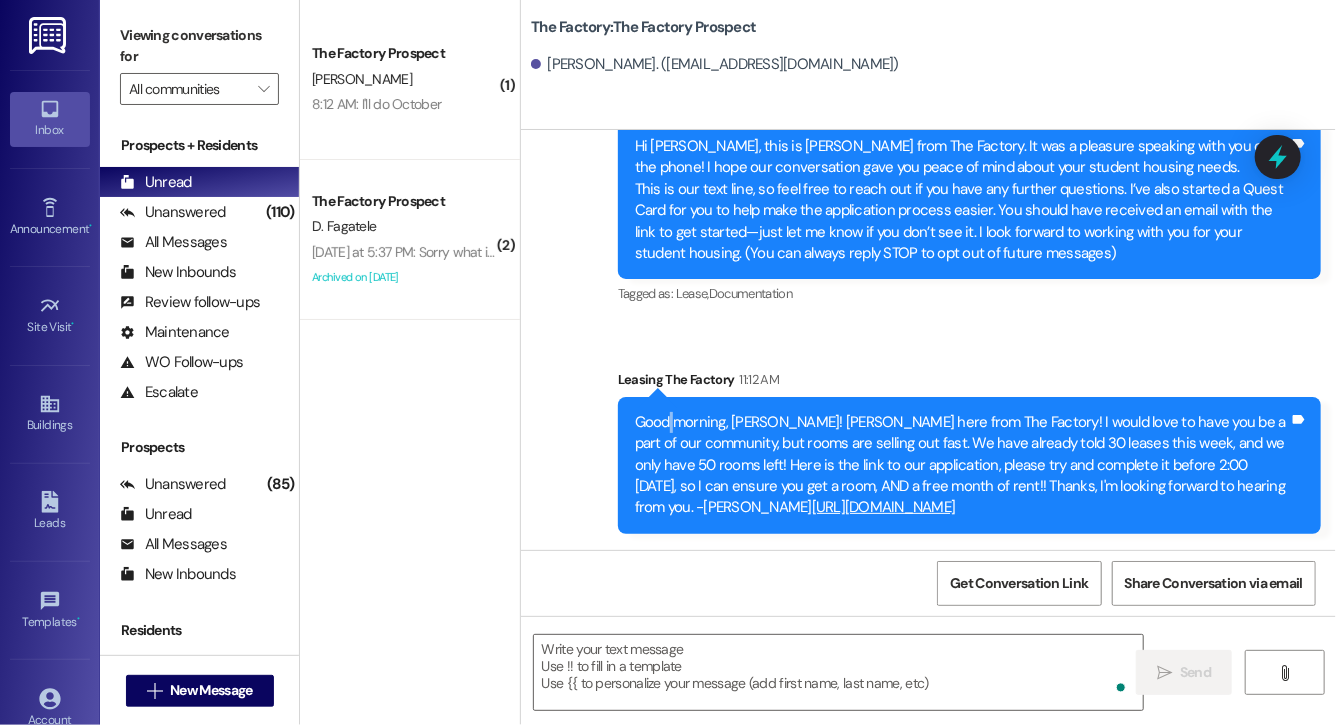click on "Good morning, [PERSON_NAME]! [PERSON_NAME] here from The Factory! I would love to have you be a part of our community, but rooms are selling out fast. We have already told 30 leases this week, and we only have 50 rooms left! Here is the link to our application, please try and complete it before 2:00 [DATE], so I can ensure you get a room, AND a free month of rent!! Thanks, I'm looking forward to hearing from you. -[PERSON_NAME]  [URL][DOMAIN_NAME]" at bounding box center (962, 465) 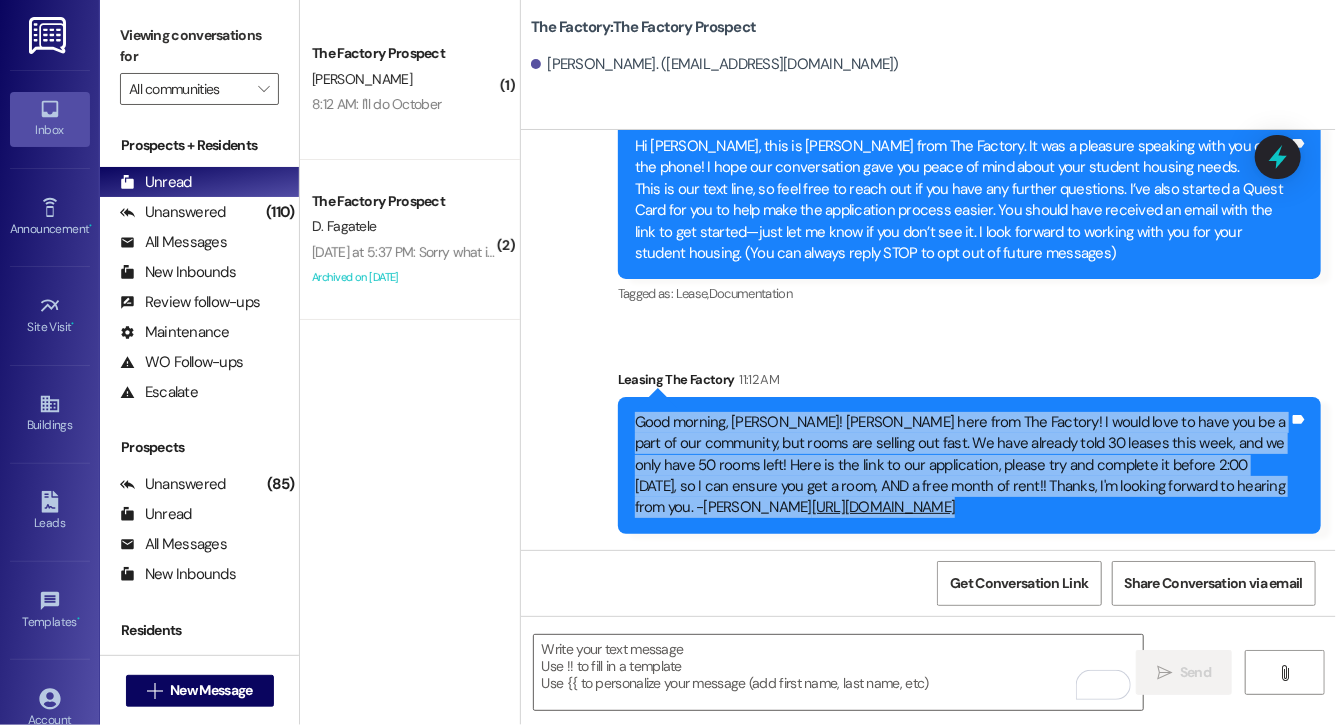 click on "Good morning, [PERSON_NAME]! [PERSON_NAME] here from The Factory! I would love to have you be a part of our community, but rooms are selling out fast. We have already told 30 leases this week, and we only have 50 rooms left! Here is the link to our application, please try and complete it before 2:00 [DATE], so I can ensure you get a room, AND a free month of rent!! Thanks, I'm looking forward to hearing from you. -[PERSON_NAME]  [URL][DOMAIN_NAME]" at bounding box center [962, 465] 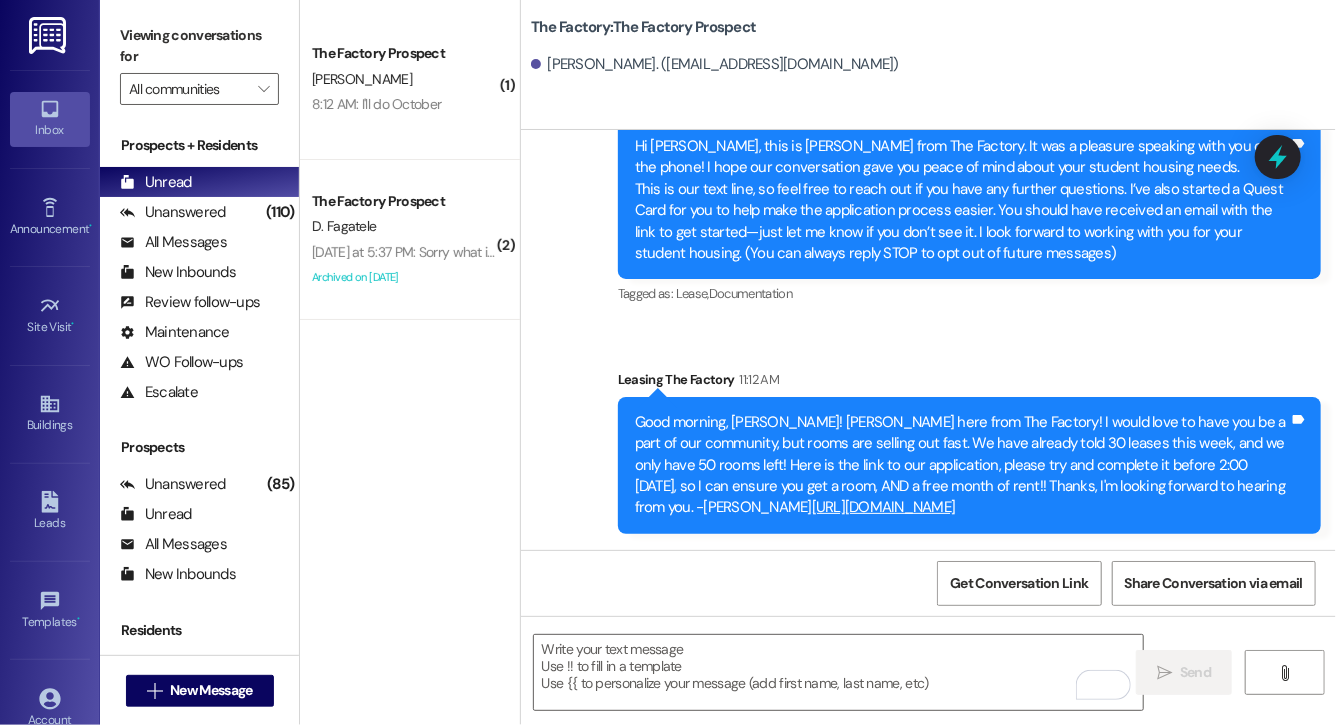 click on "Sent via SMS Leasing The Factory [DATE] at 12:18 PM Hi [PERSON_NAME], this is [PERSON_NAME] from The Factory. It was a pleasure speaking with you on the phone! I hope our conversation gave you peace of mind about your student housing needs.
This is our text line, so feel free to reach out if you have any further questions. I’ve also started a Quest Card for you to help make the application process easier. You should have received an email with the link to get started—just let me know if you don’t see it. I look forward to working with you for your student housing. (You can always reply STOP to opt out of future messages) Tags and notes Tagged as:   Lease ,  Click to highlight conversations about Lease Documentation Click to highlight conversations about Documentation Sent via SMS Leasing The Factory 11:12 AM [URL][DOMAIN_NAME]" at bounding box center (928, 298) 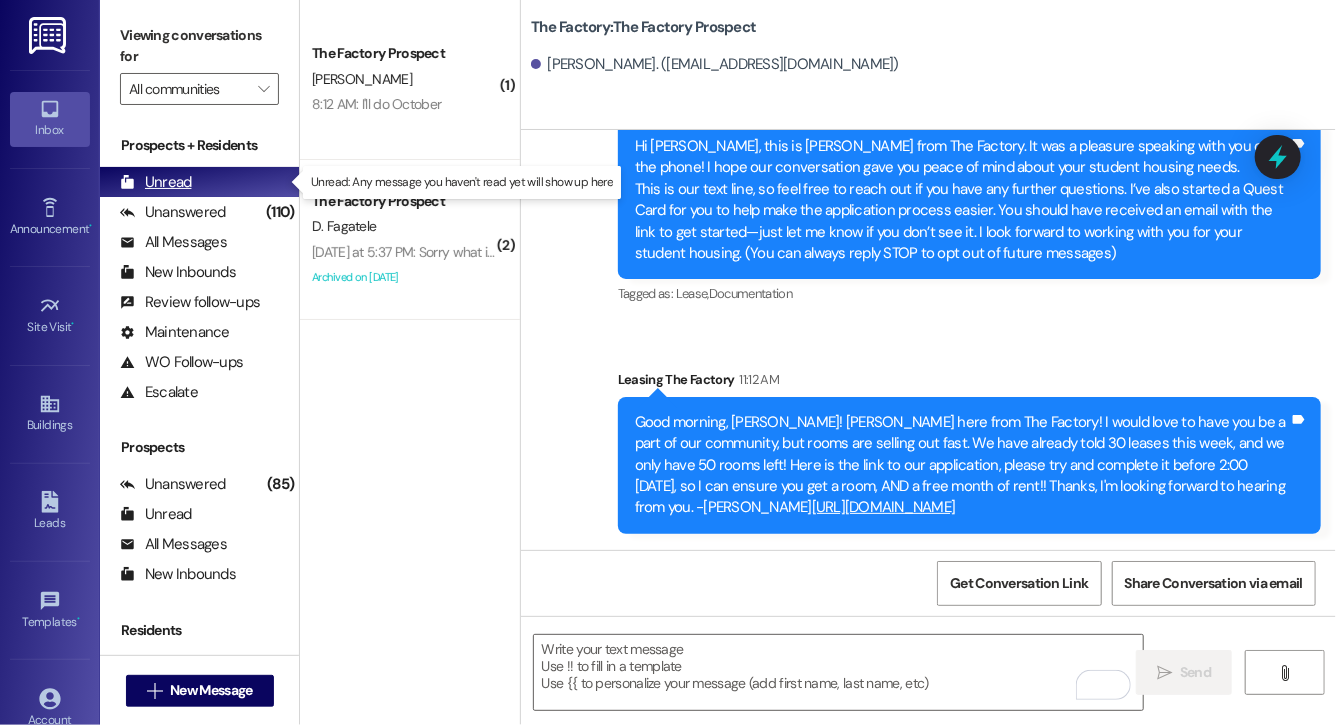 click on "Unread (0)" at bounding box center [199, 182] 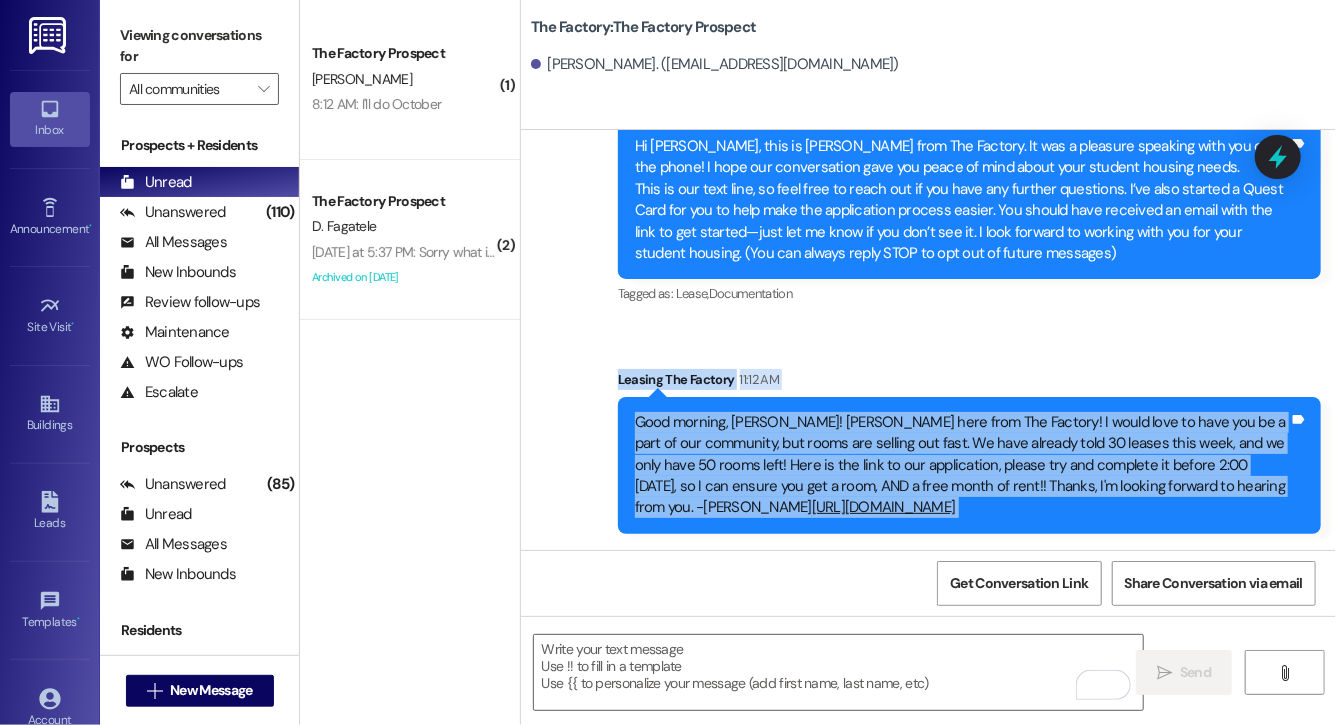drag, startPoint x: 611, startPoint y: 317, endPoint x: 879, endPoint y: 568, distance: 367.18524 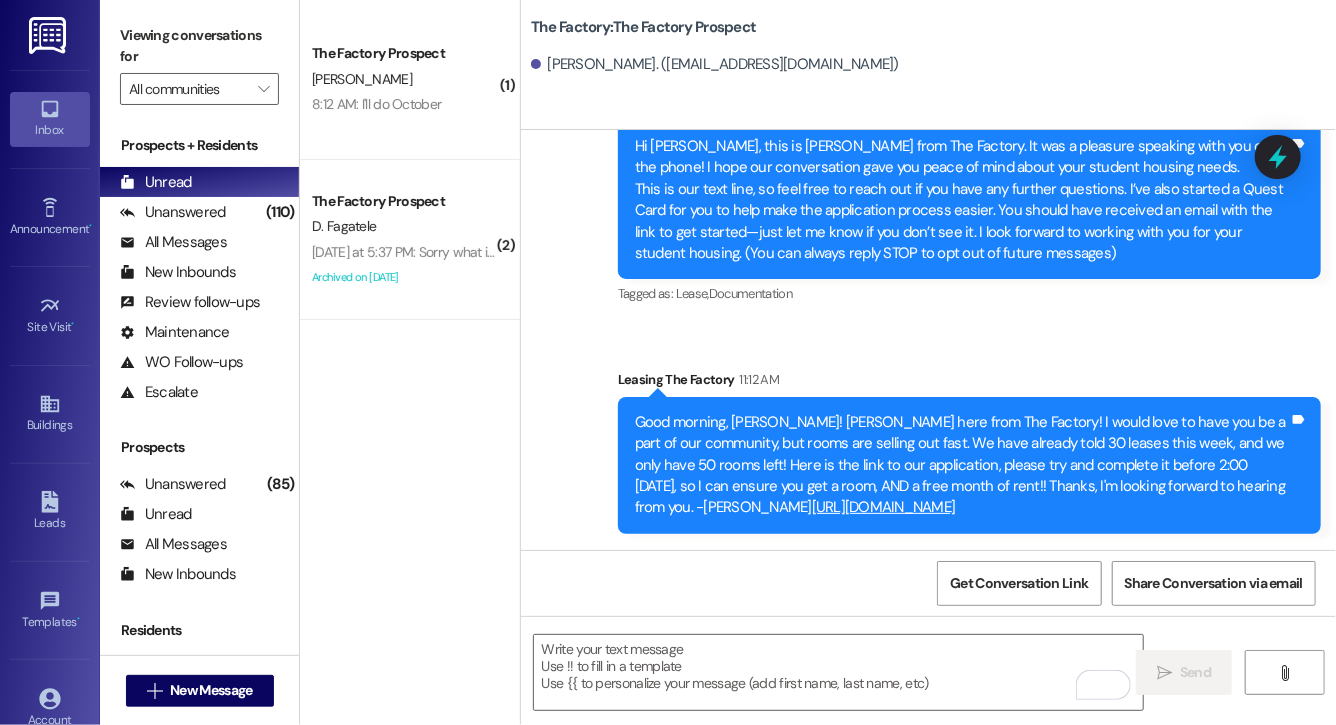 click on "( 1 ) The Factory Prospect [PERSON_NAME] 8:12 AM: I'll do October 8:12 AM: I'll do October ( 2 ) The Factory Prospect D. Fagatele [DATE] at 5:37 PM: Sorry what is the specific size of bed so that I can purchase the correct mattress encasement  [DATE] at 5:37 PM: Sorry what is the specific size of bed so that I can purchase the correct mattress encasement  Archived on [DATE]" at bounding box center (410, 291) 